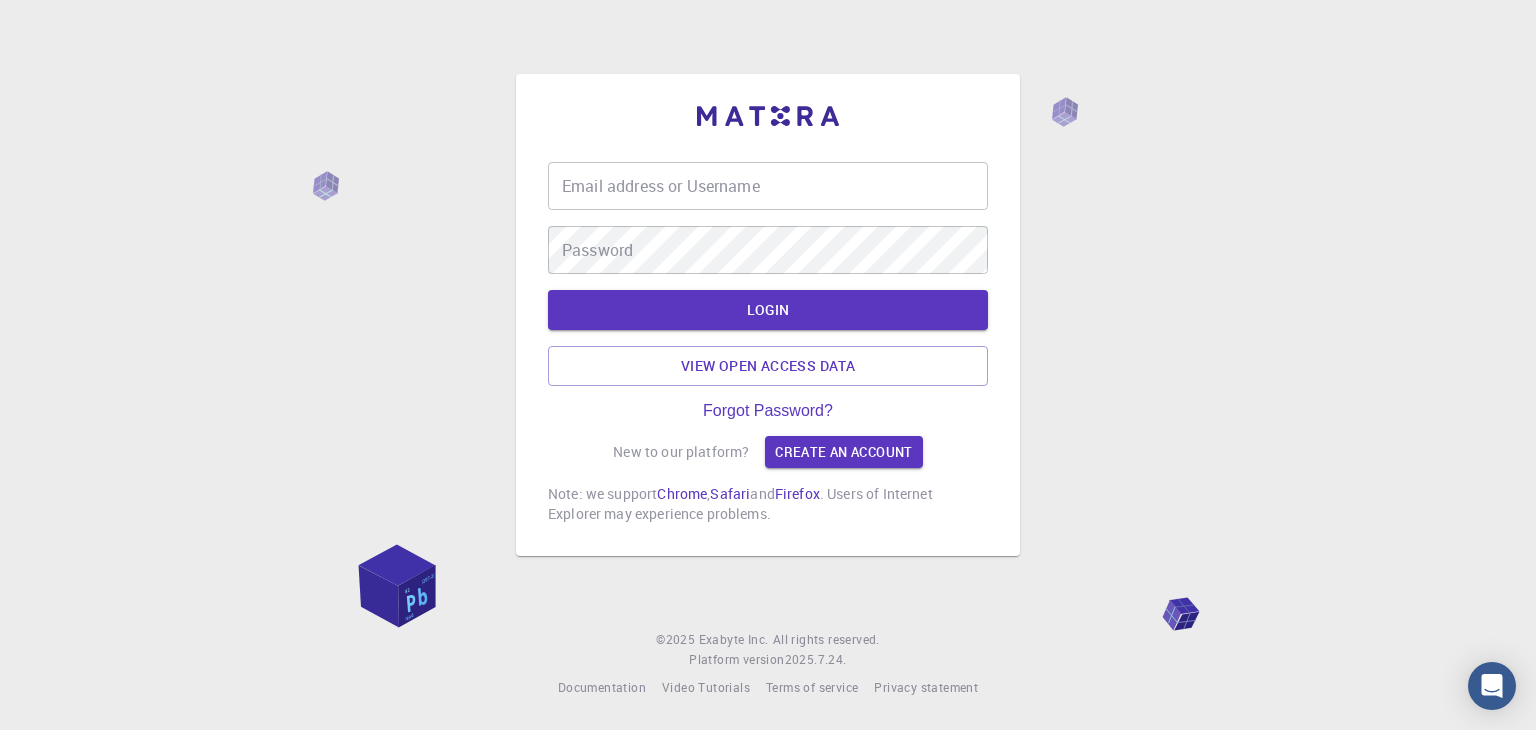 scroll, scrollTop: 0, scrollLeft: 0, axis: both 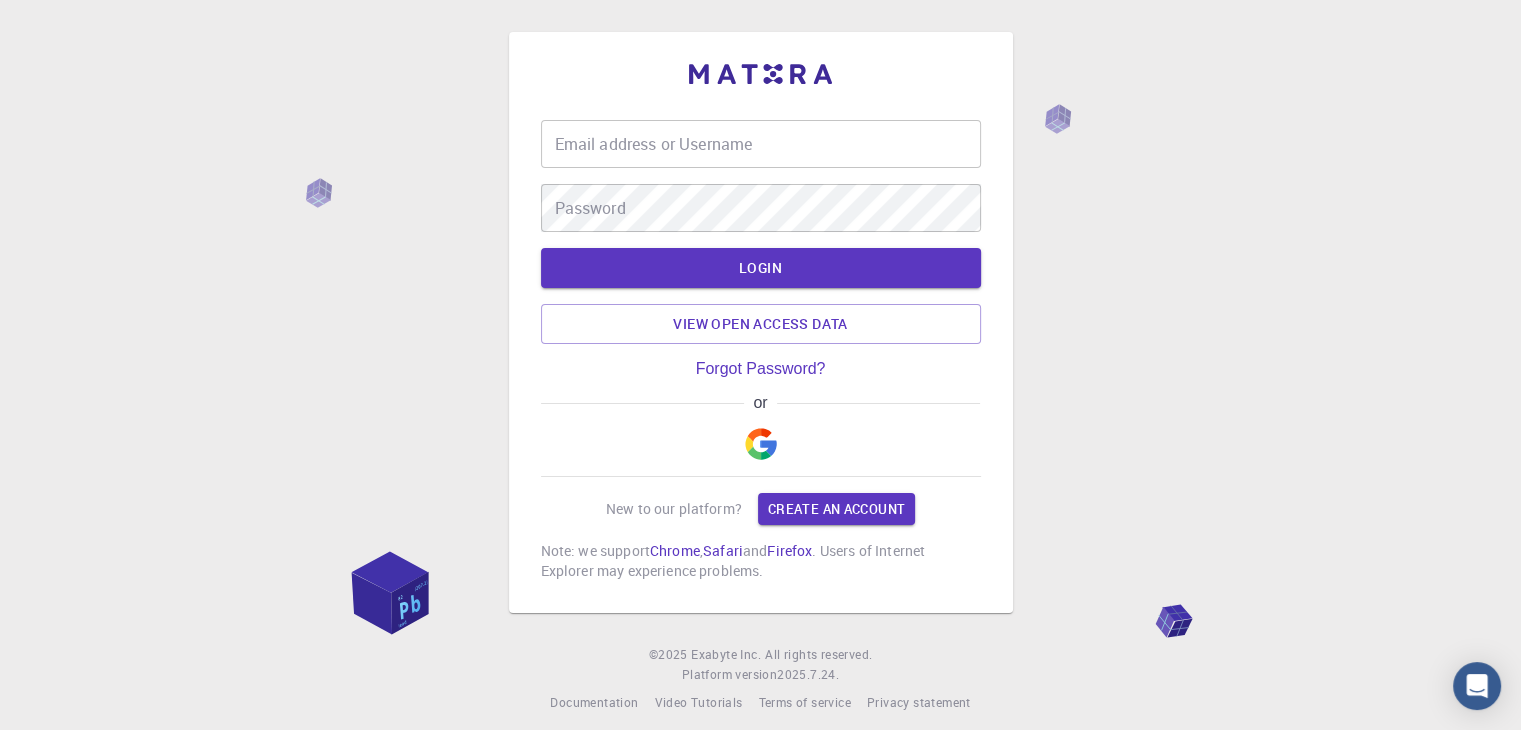 type on "[USERNAME]@[example.com]" 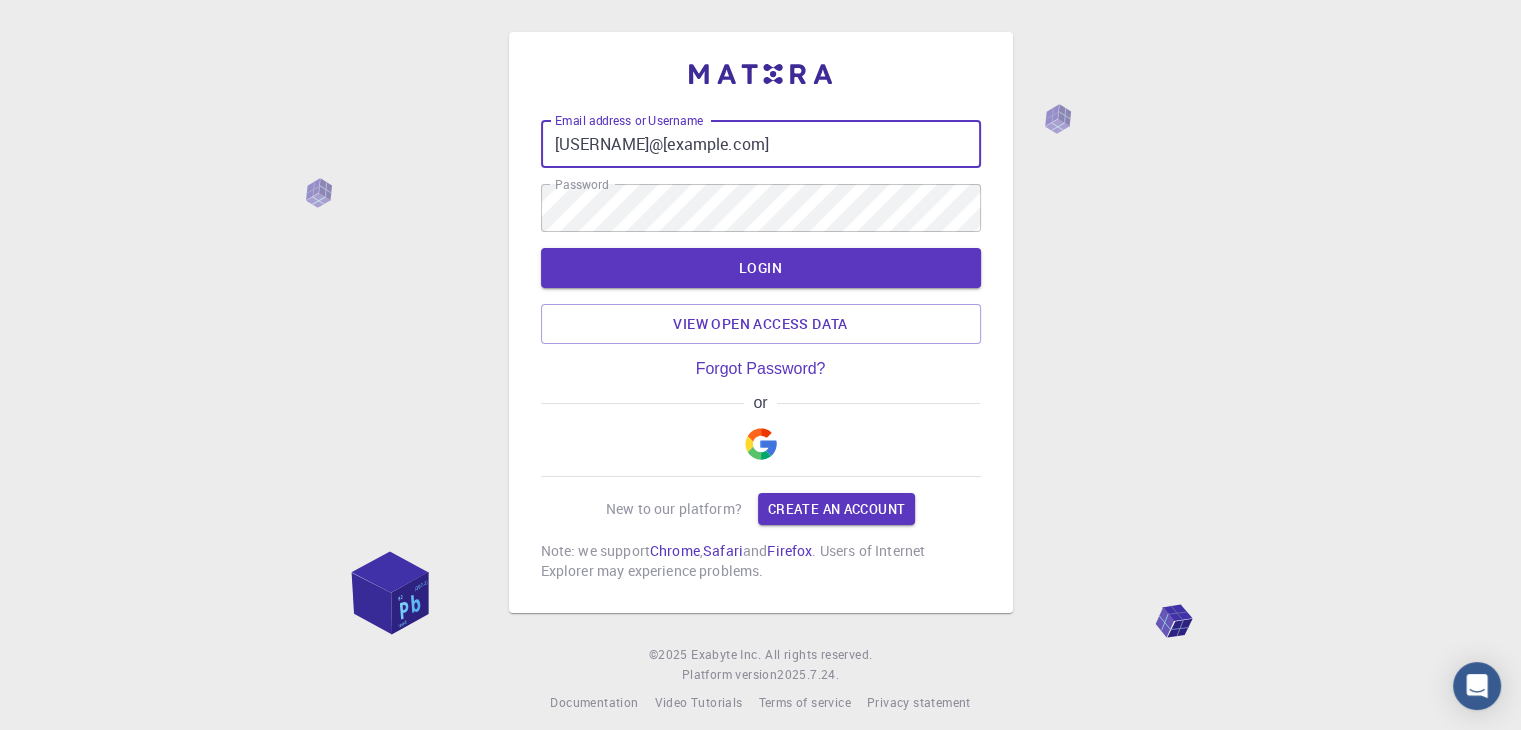 click on "[USERNAME]@[example.com]" at bounding box center [761, 144] 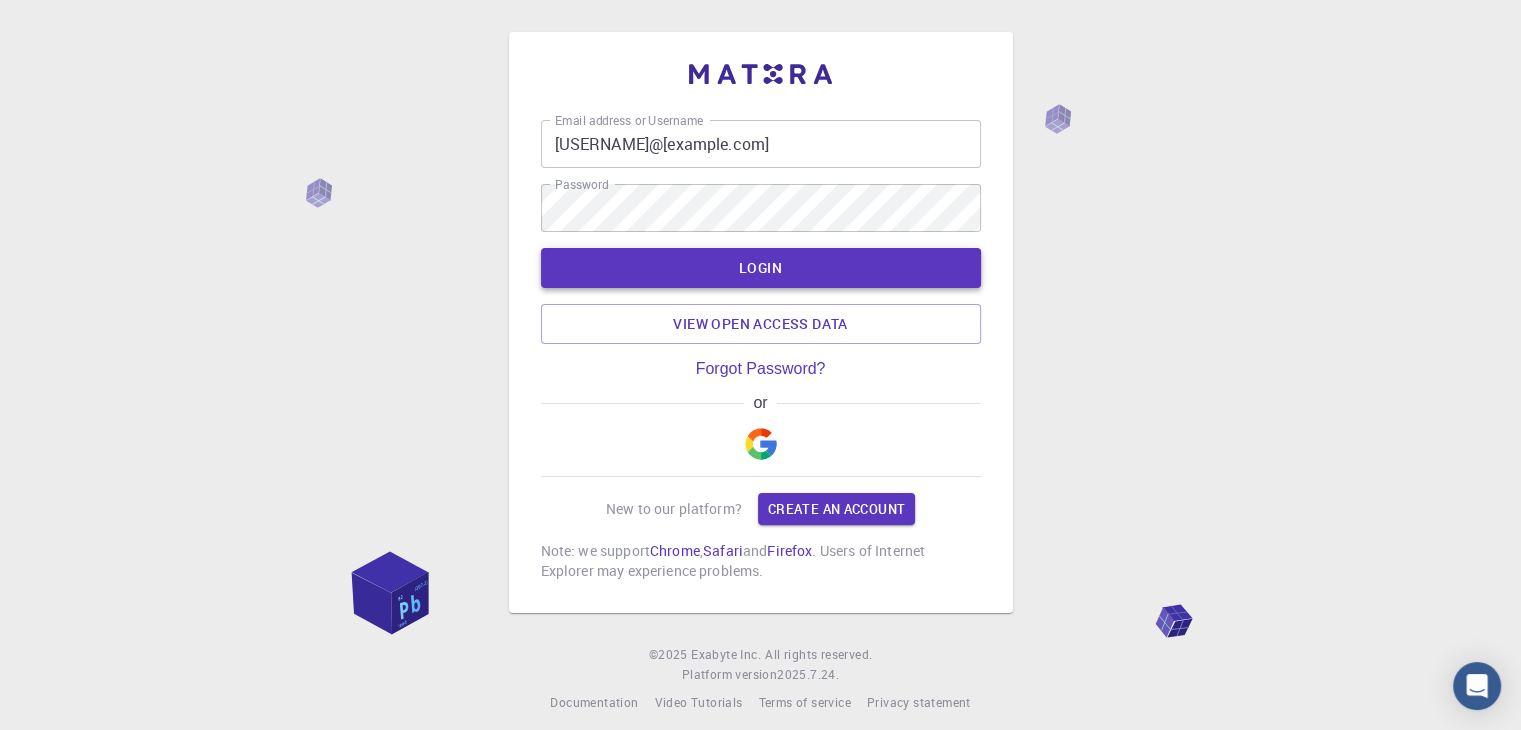 drag, startPoint x: 484, startPoint y: 273, endPoint x: 608, endPoint y: 277, distance: 124.0645 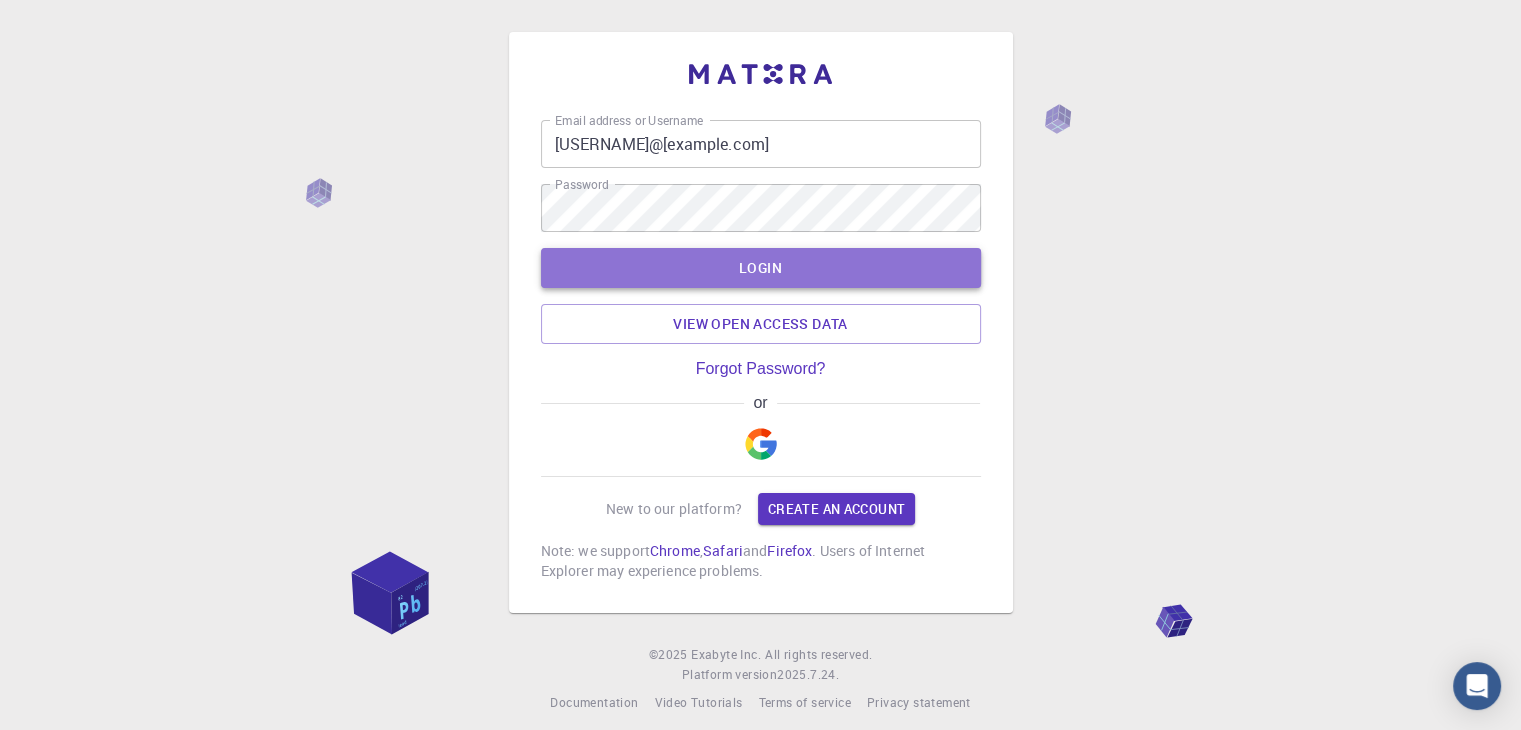 click on "LOGIN" at bounding box center (761, 268) 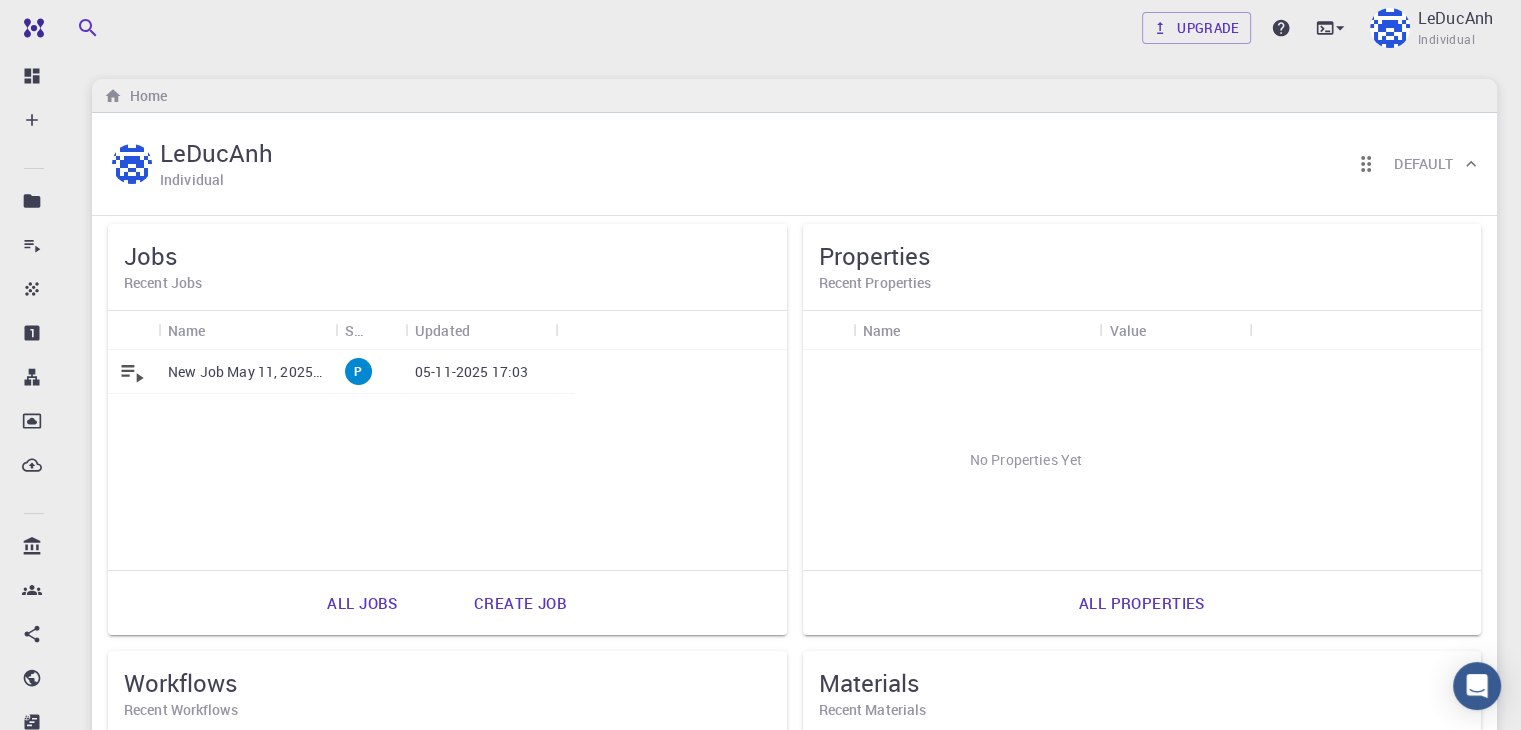 scroll, scrollTop: 0, scrollLeft: 0, axis: both 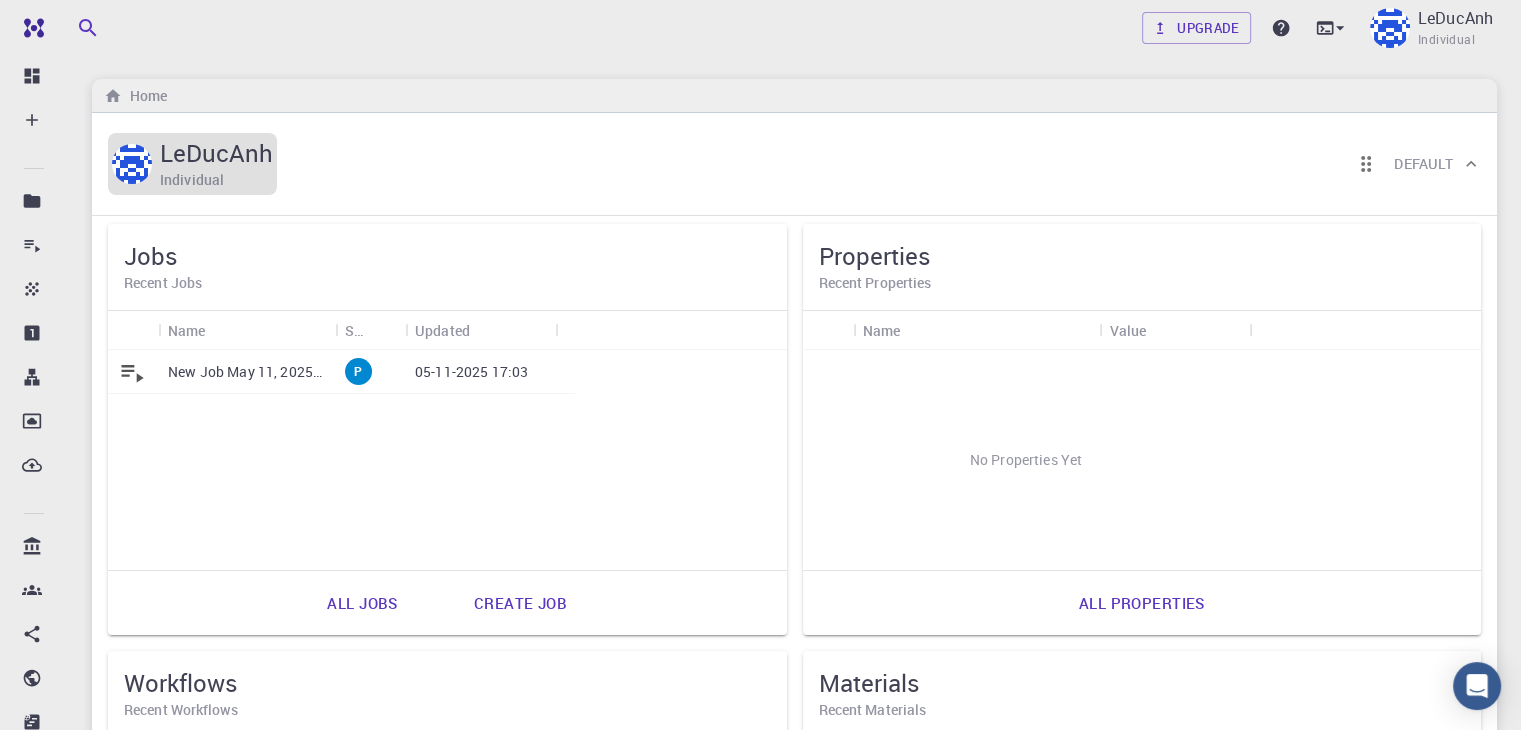 click on "LeDucAnh" at bounding box center [216, 153] 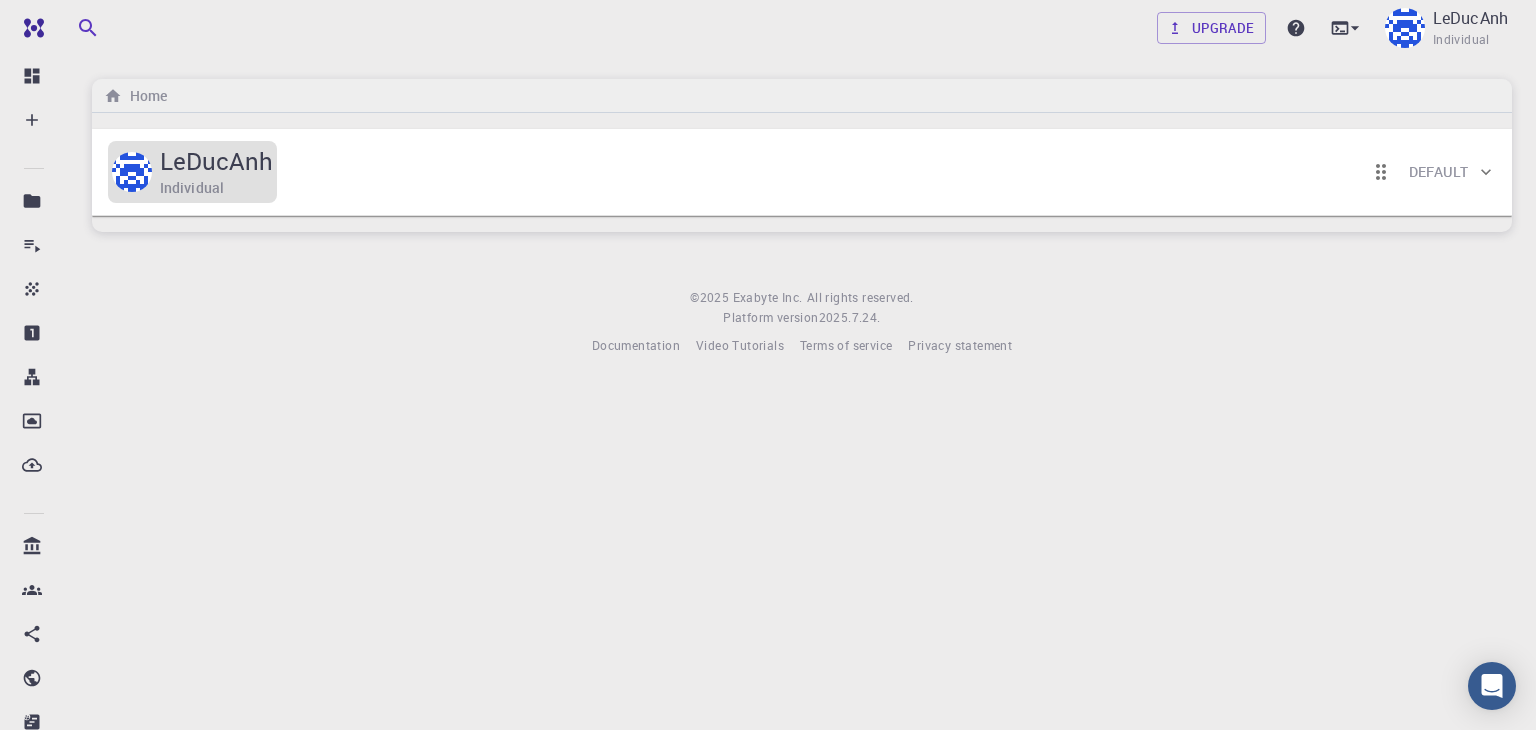 click on "LeDucAnh" at bounding box center (216, 161) 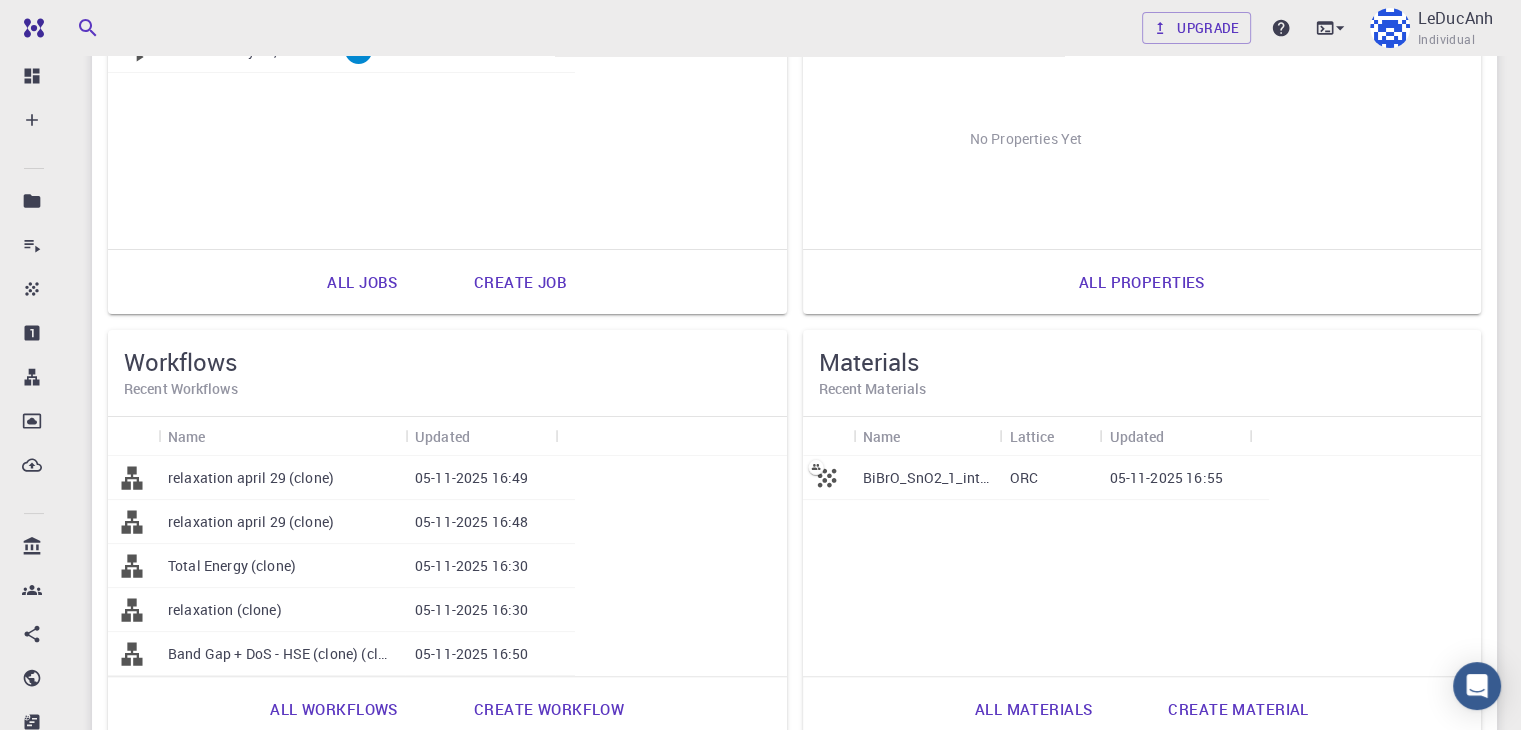 scroll, scrollTop: 0, scrollLeft: 0, axis: both 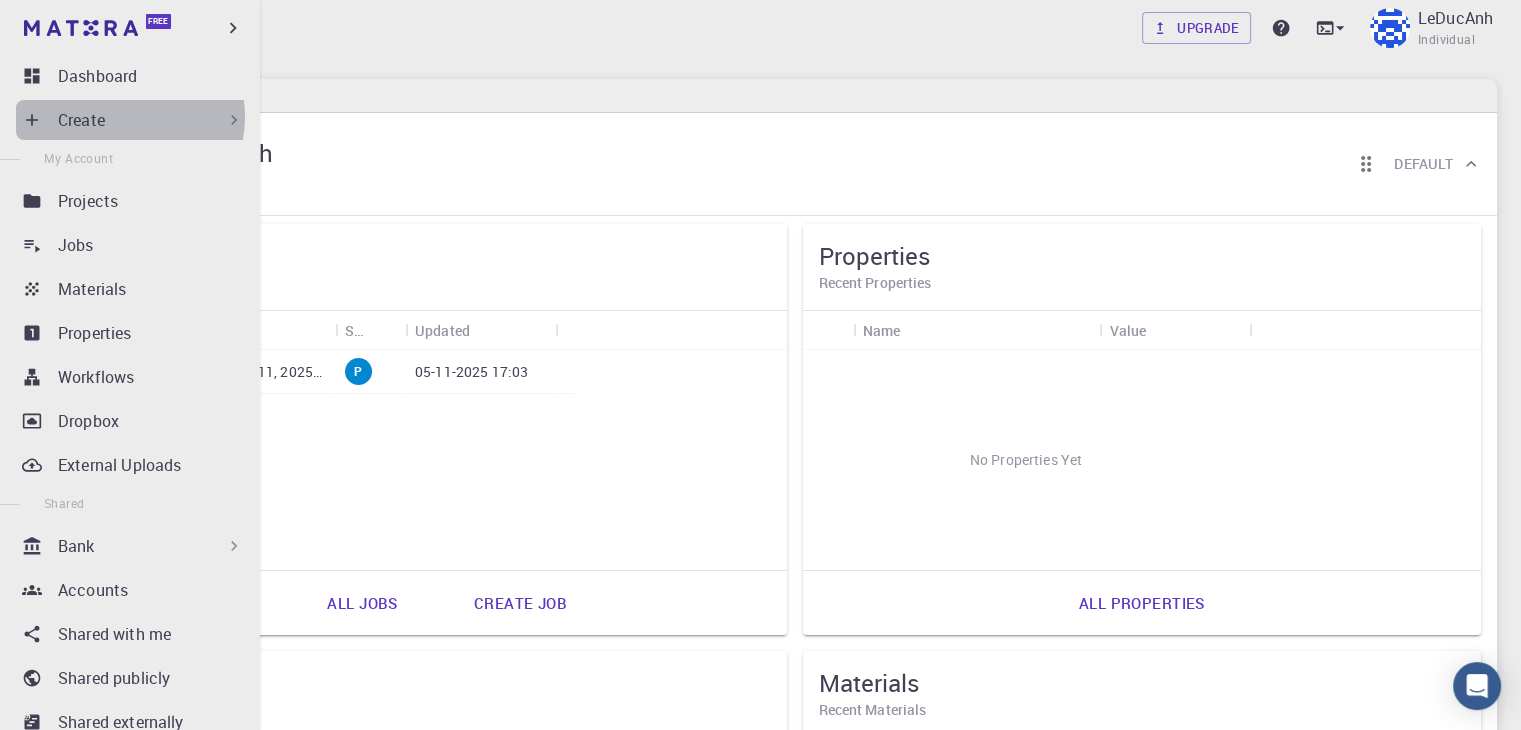 click on "Create" at bounding box center [151, 120] 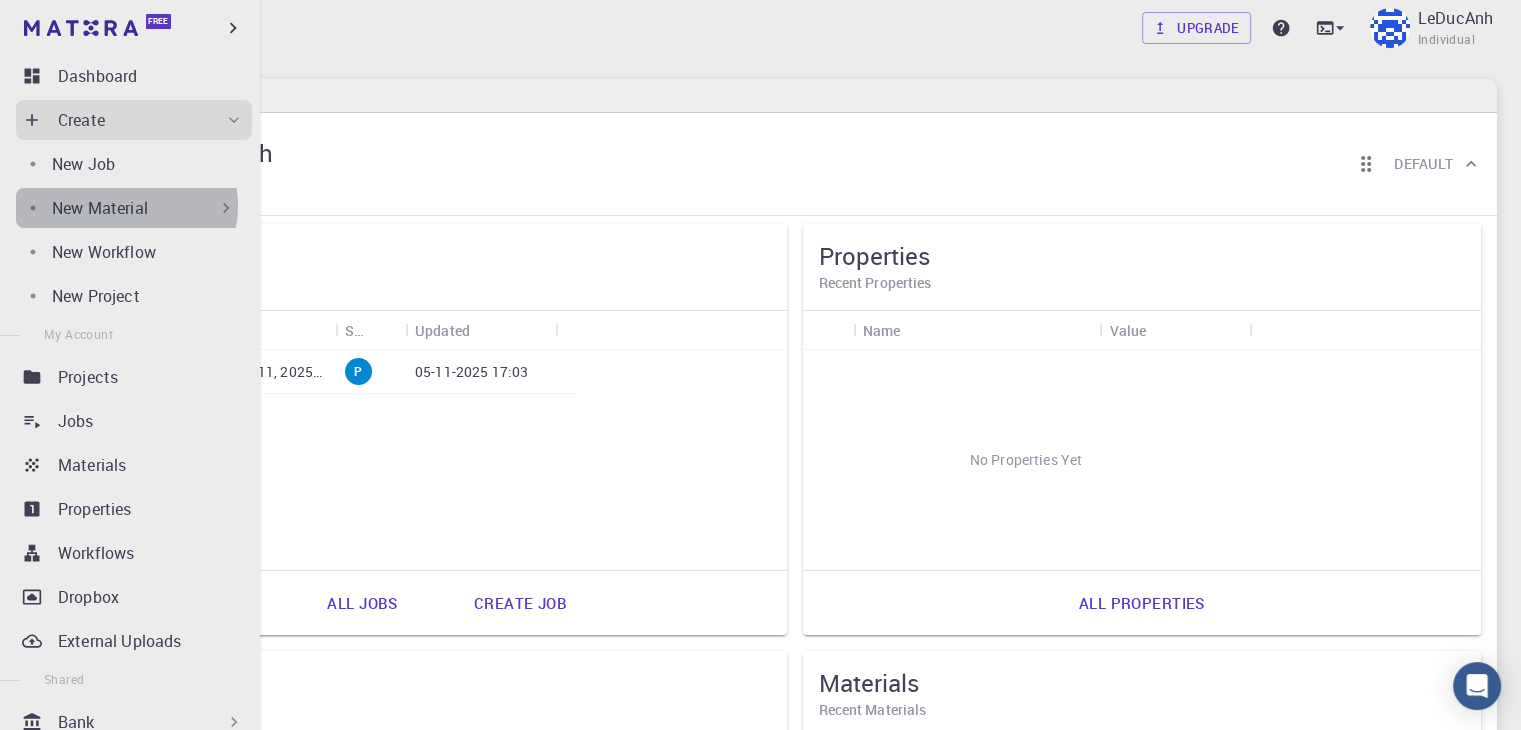 click on "New Material" at bounding box center [100, 208] 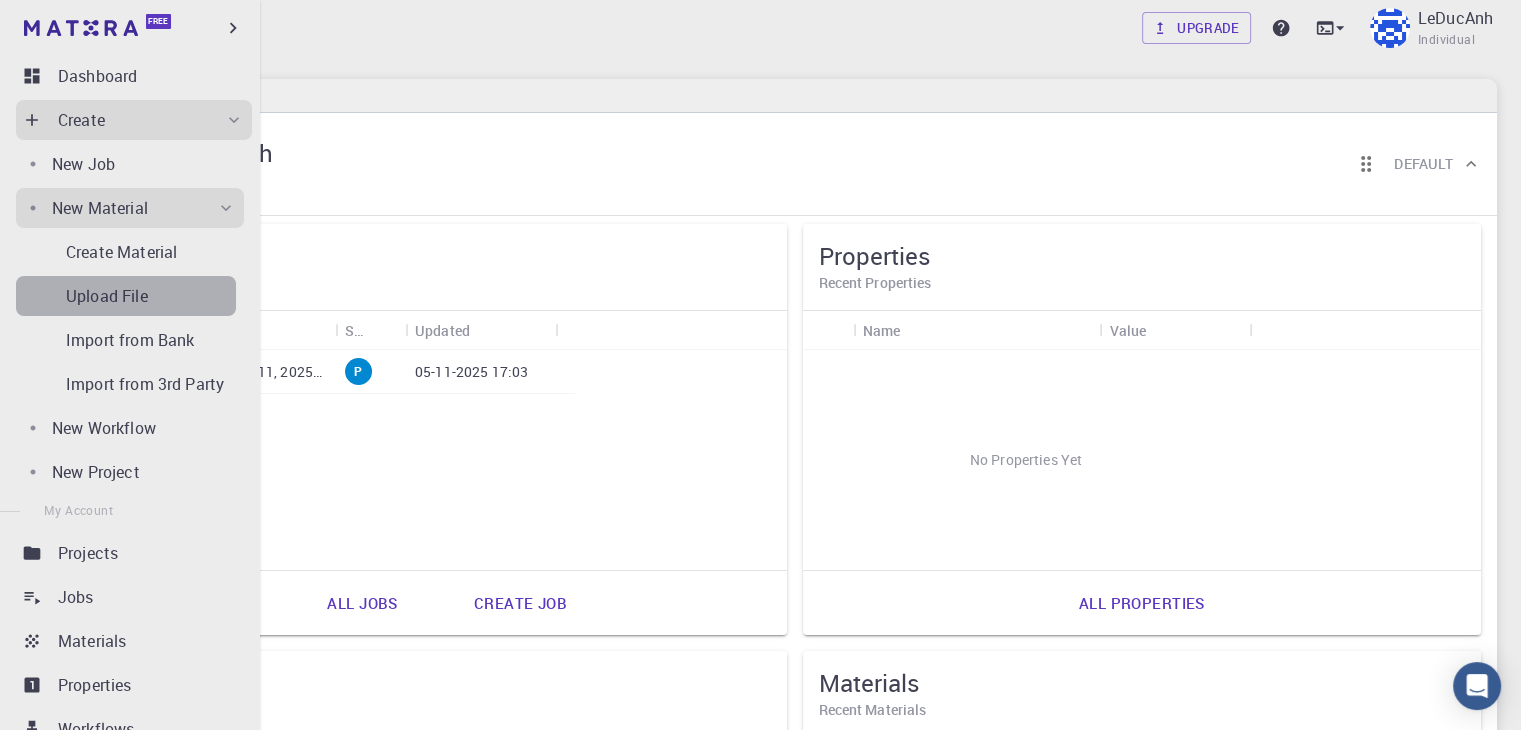 click on "Upload File" at bounding box center [107, 296] 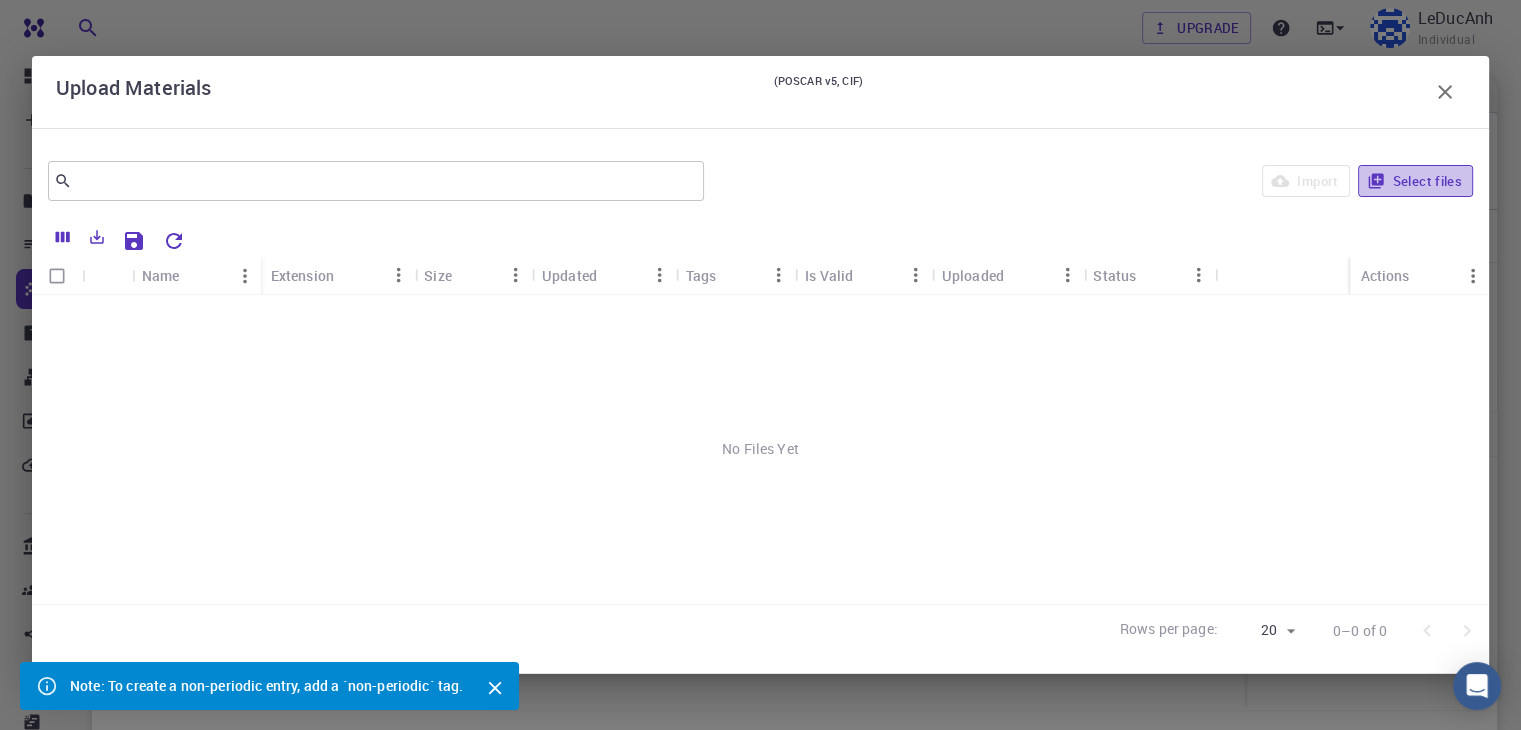 click on "Select files" at bounding box center (1415, 181) 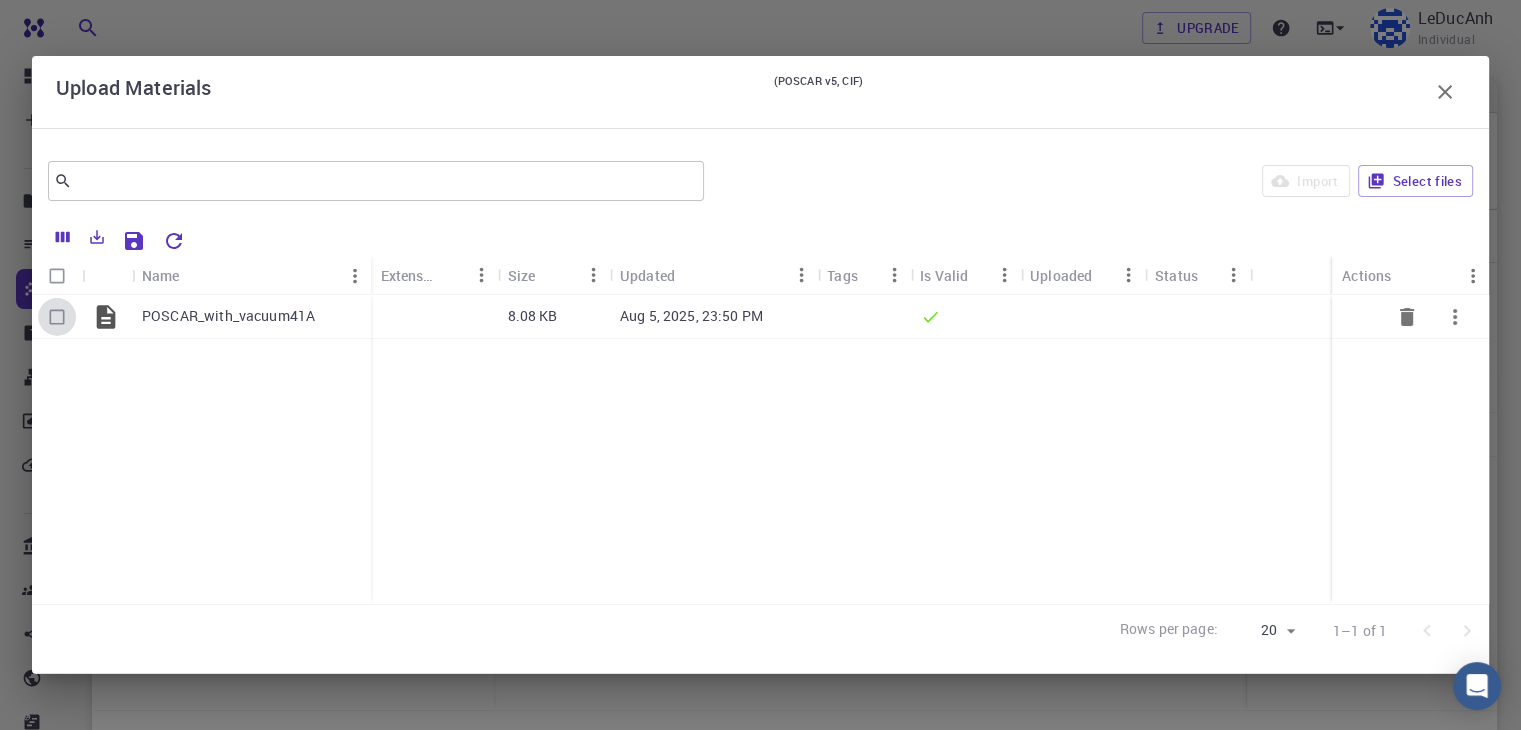 click at bounding box center (57, 317) 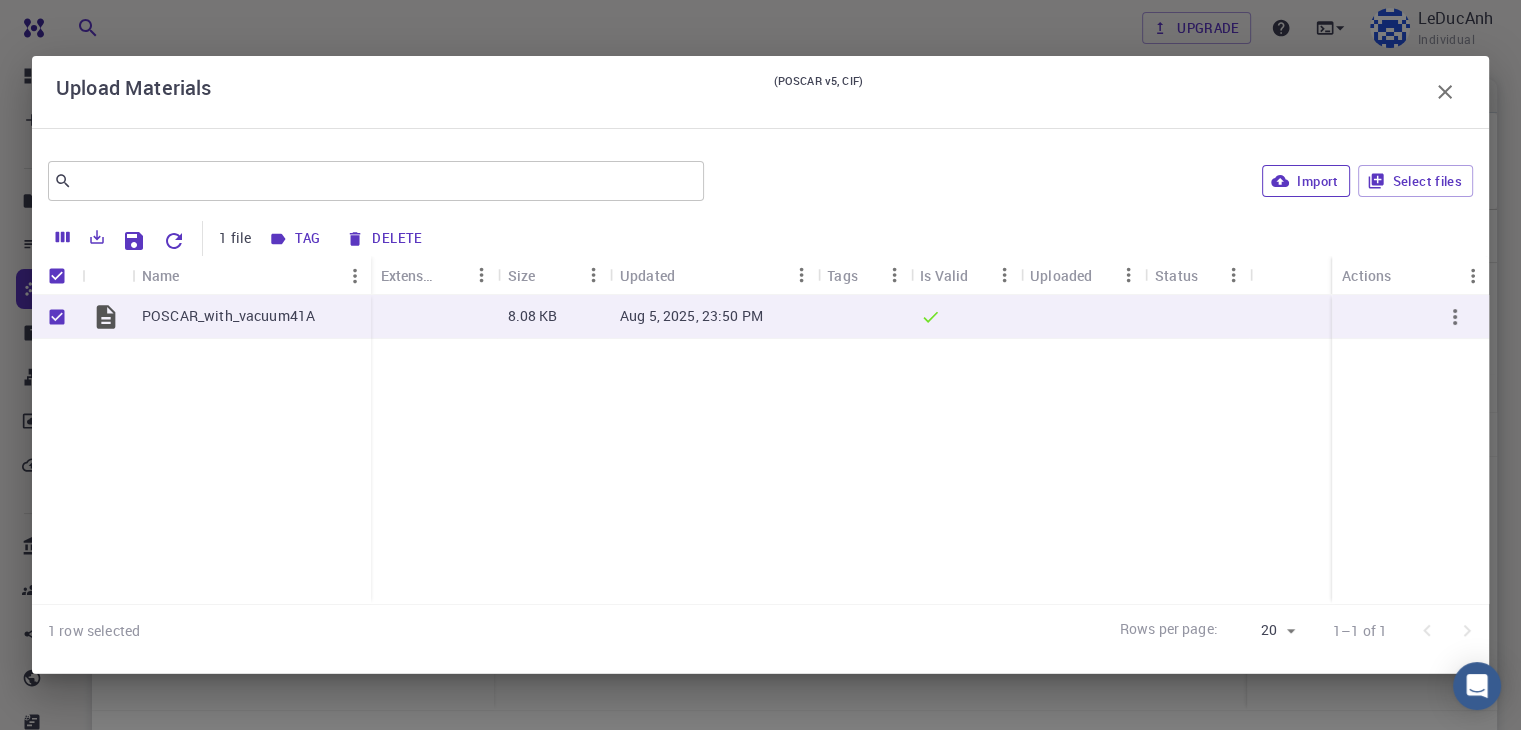 click on "Import" at bounding box center (1305, 181) 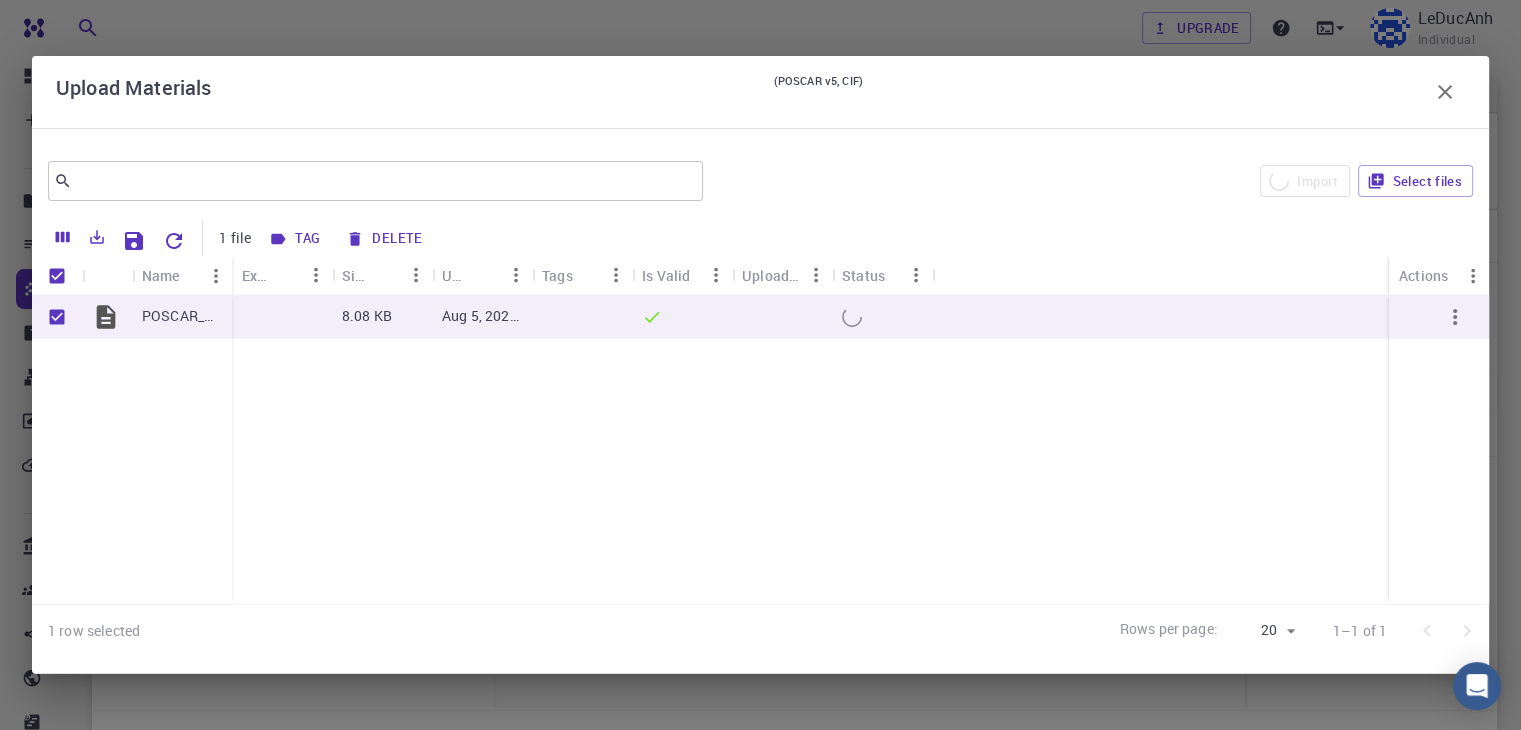 checkbox on "false" 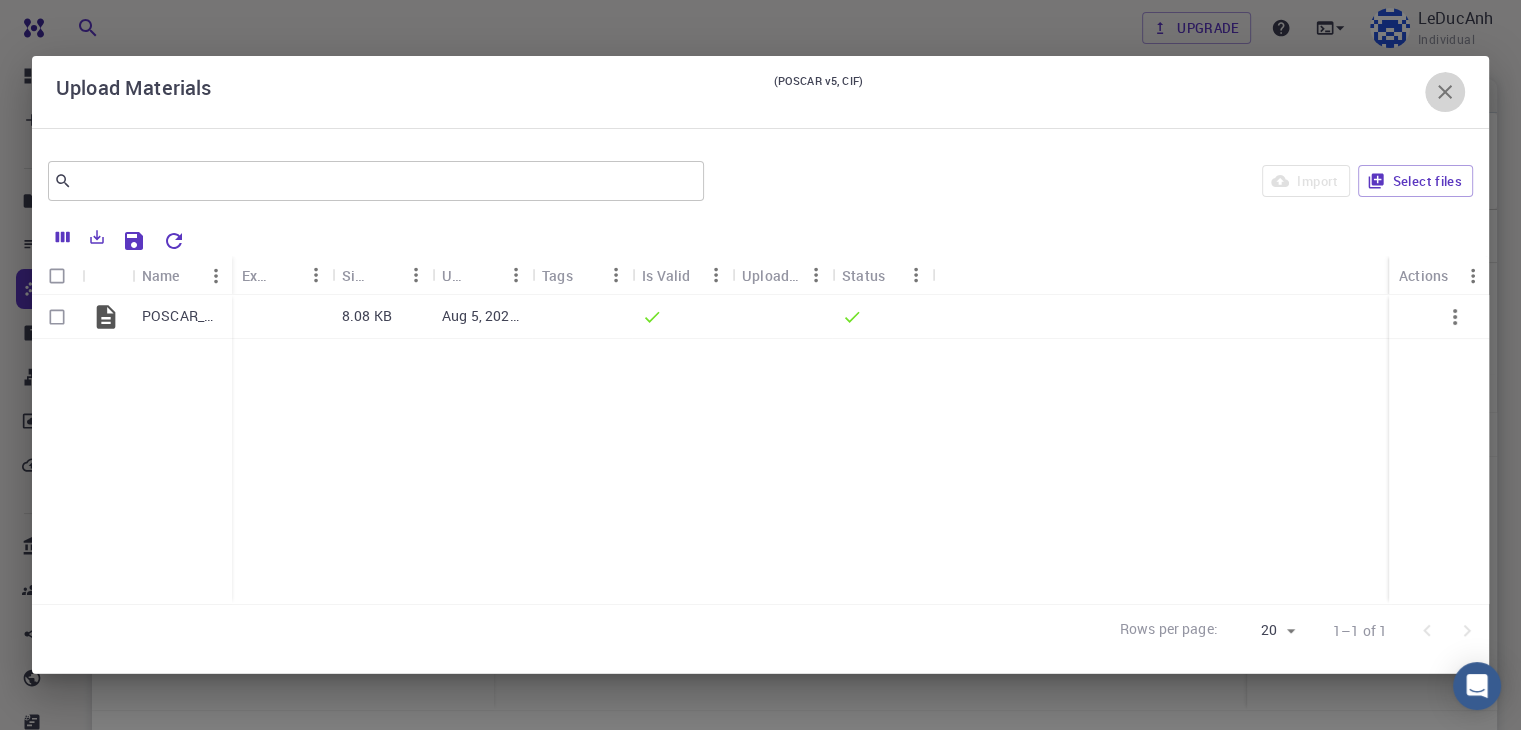 click 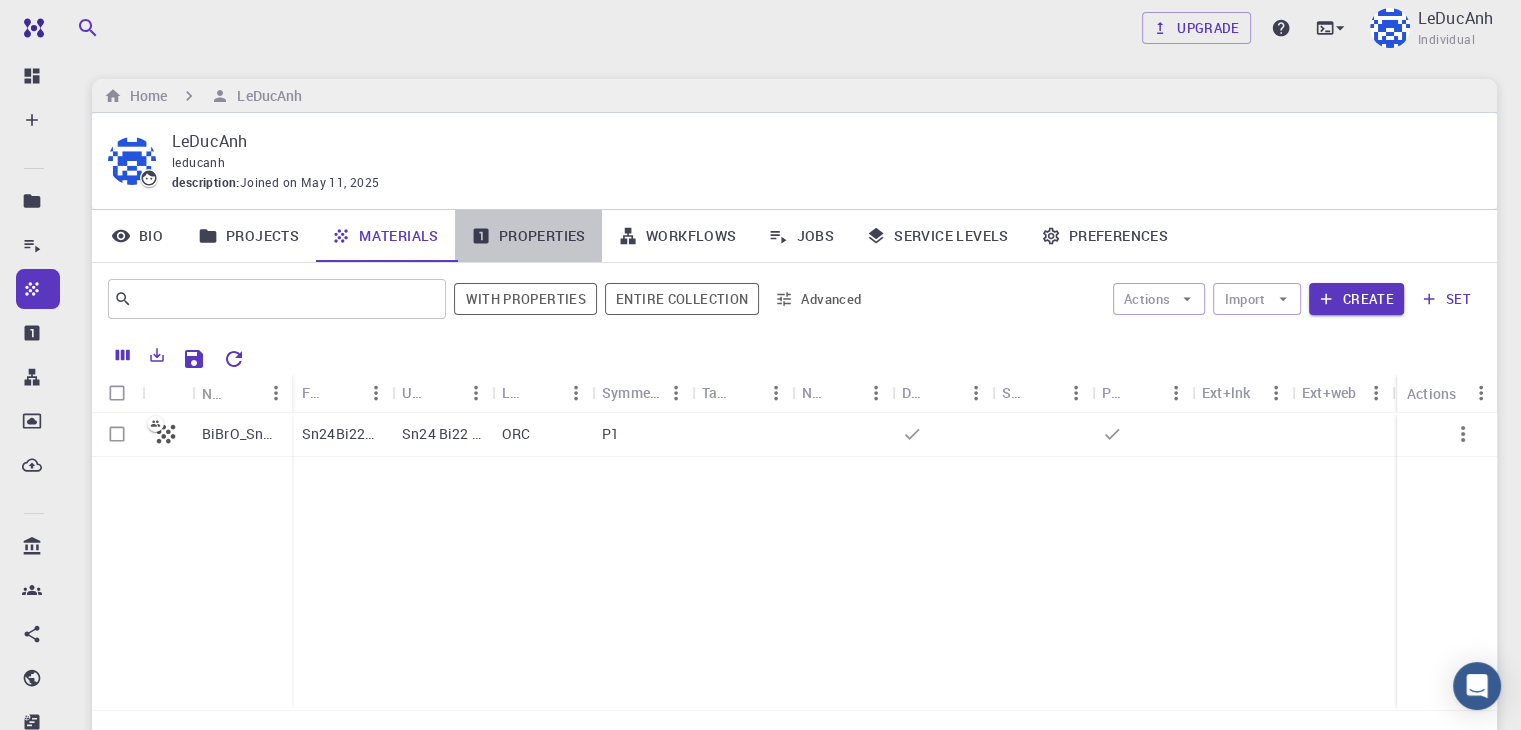 click on "Properties" at bounding box center (528, 236) 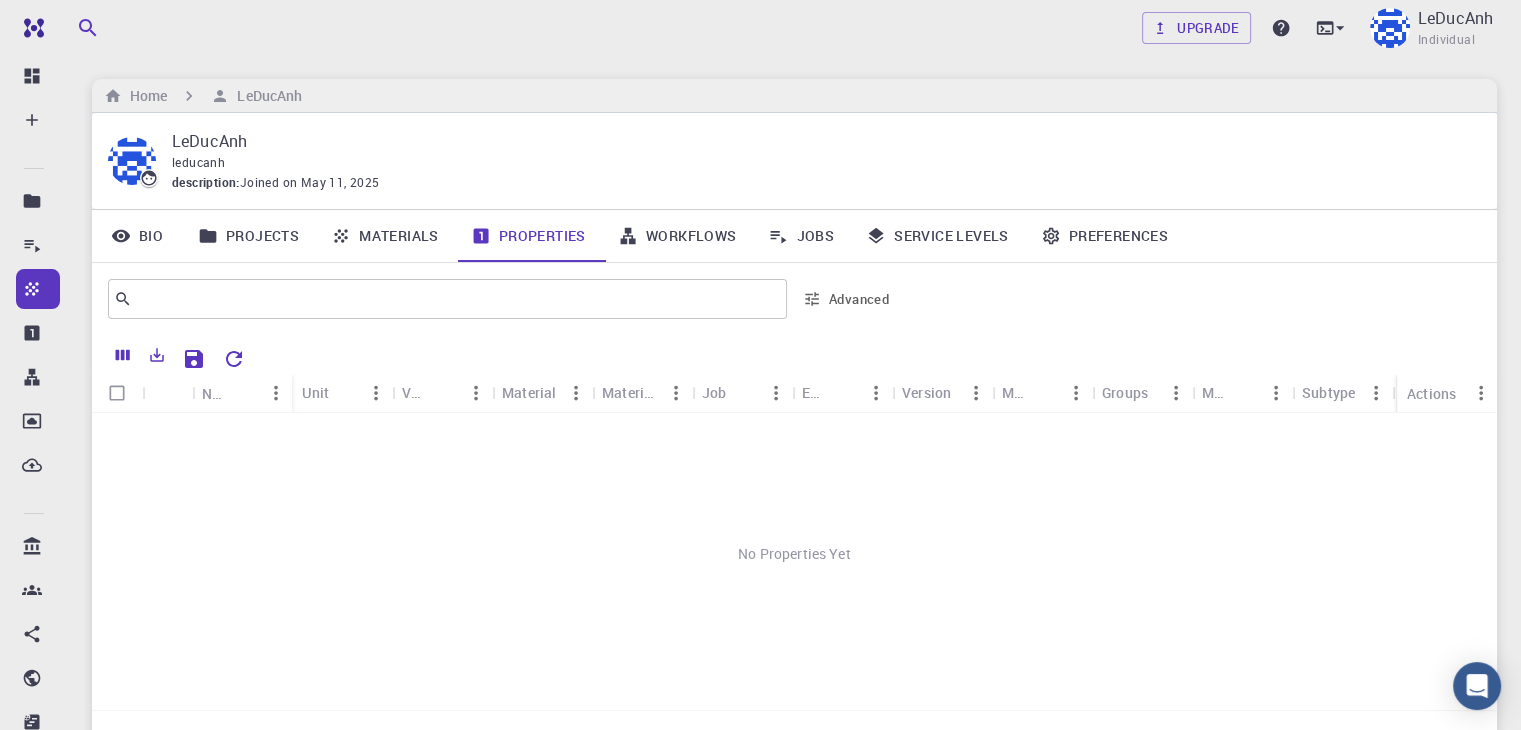click on "Projects" at bounding box center (248, 236) 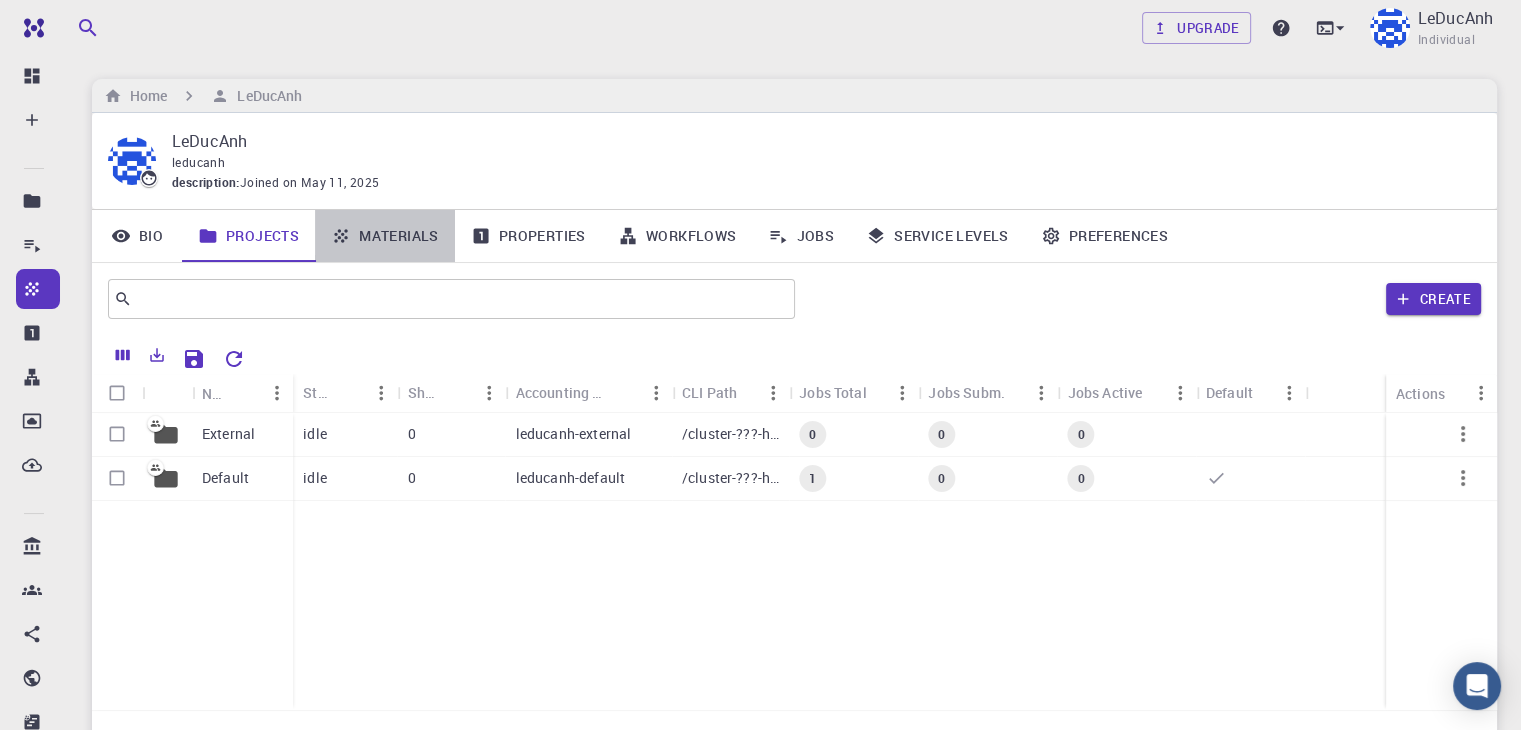click on "Materials" at bounding box center [385, 236] 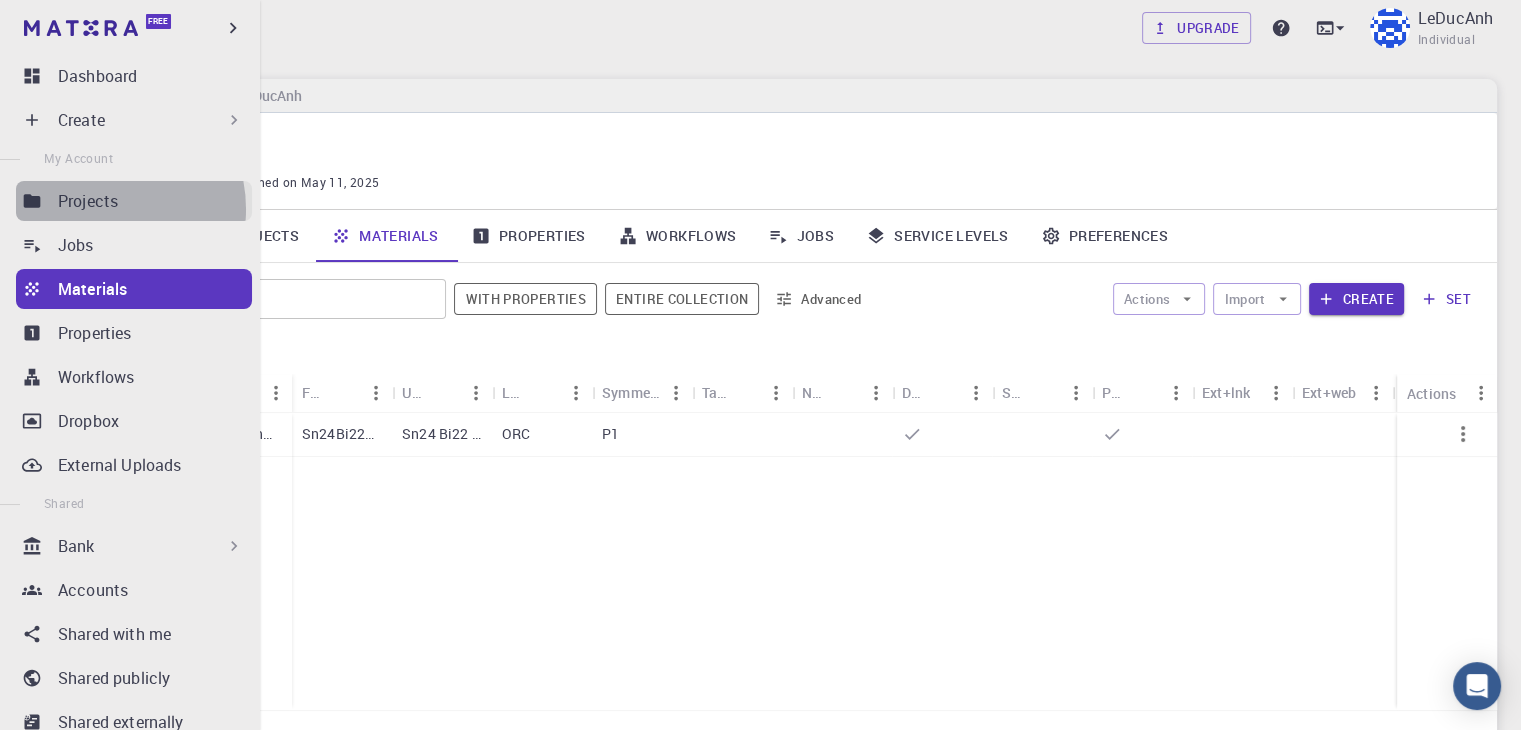 click on "Projects" at bounding box center (88, 201) 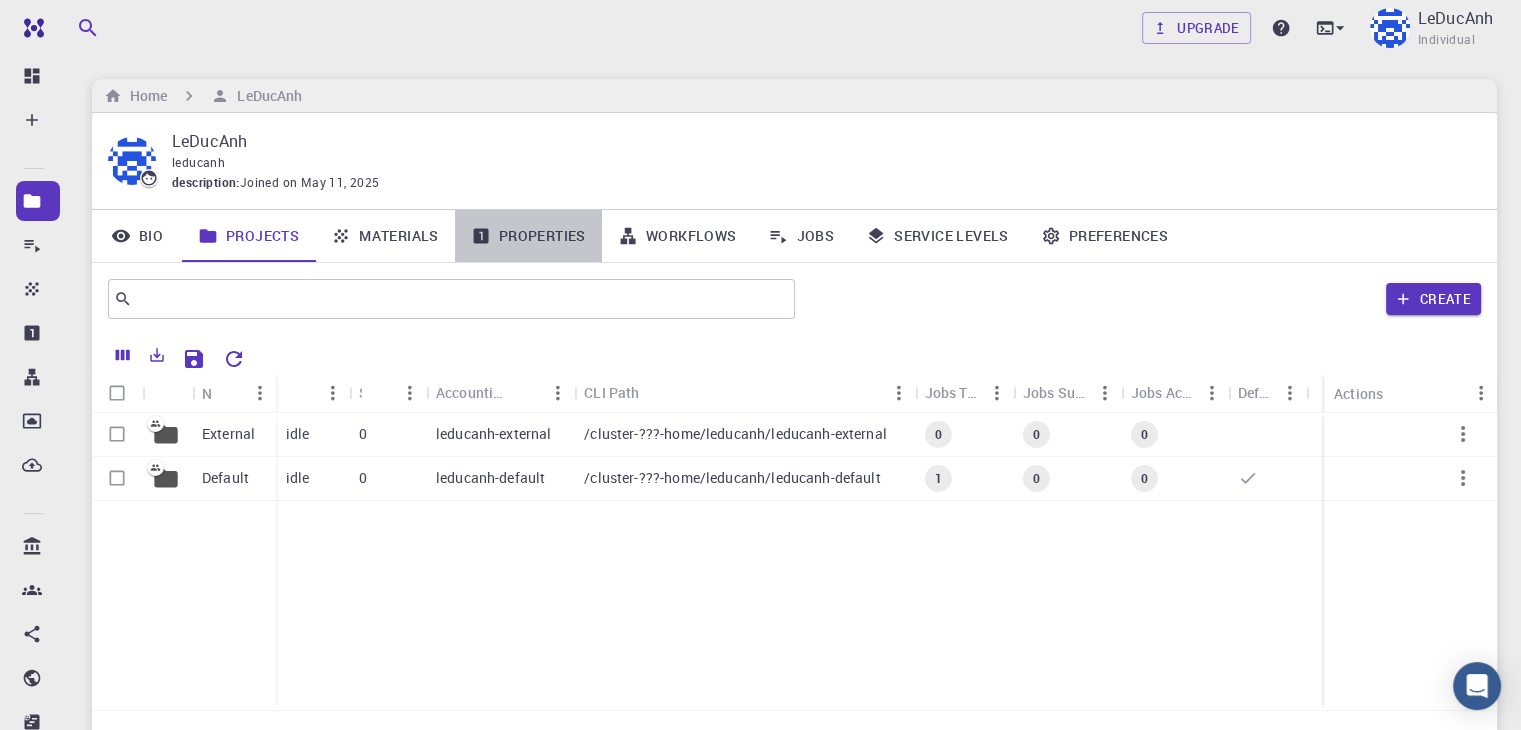 click on "Properties" at bounding box center (528, 236) 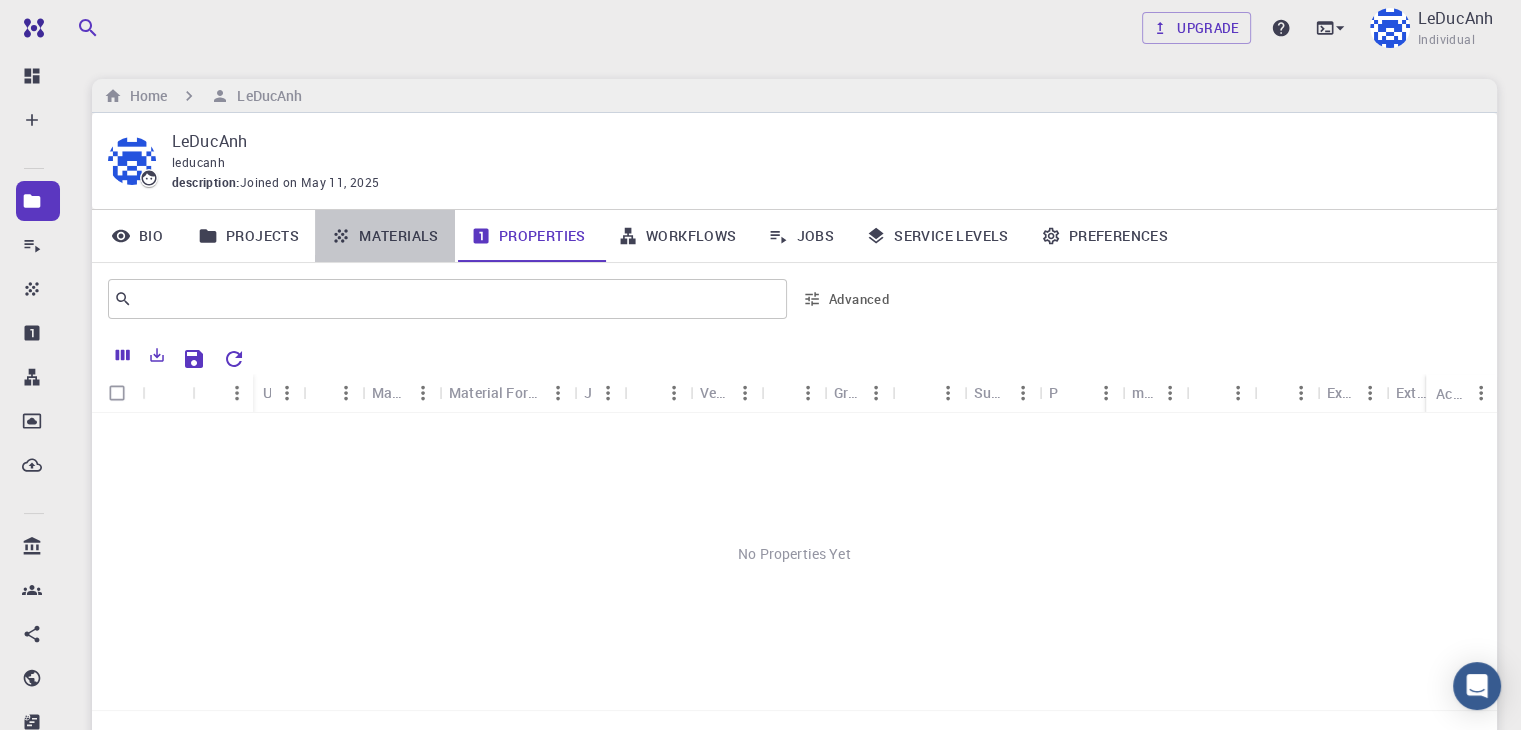 click on "Materials" at bounding box center [385, 236] 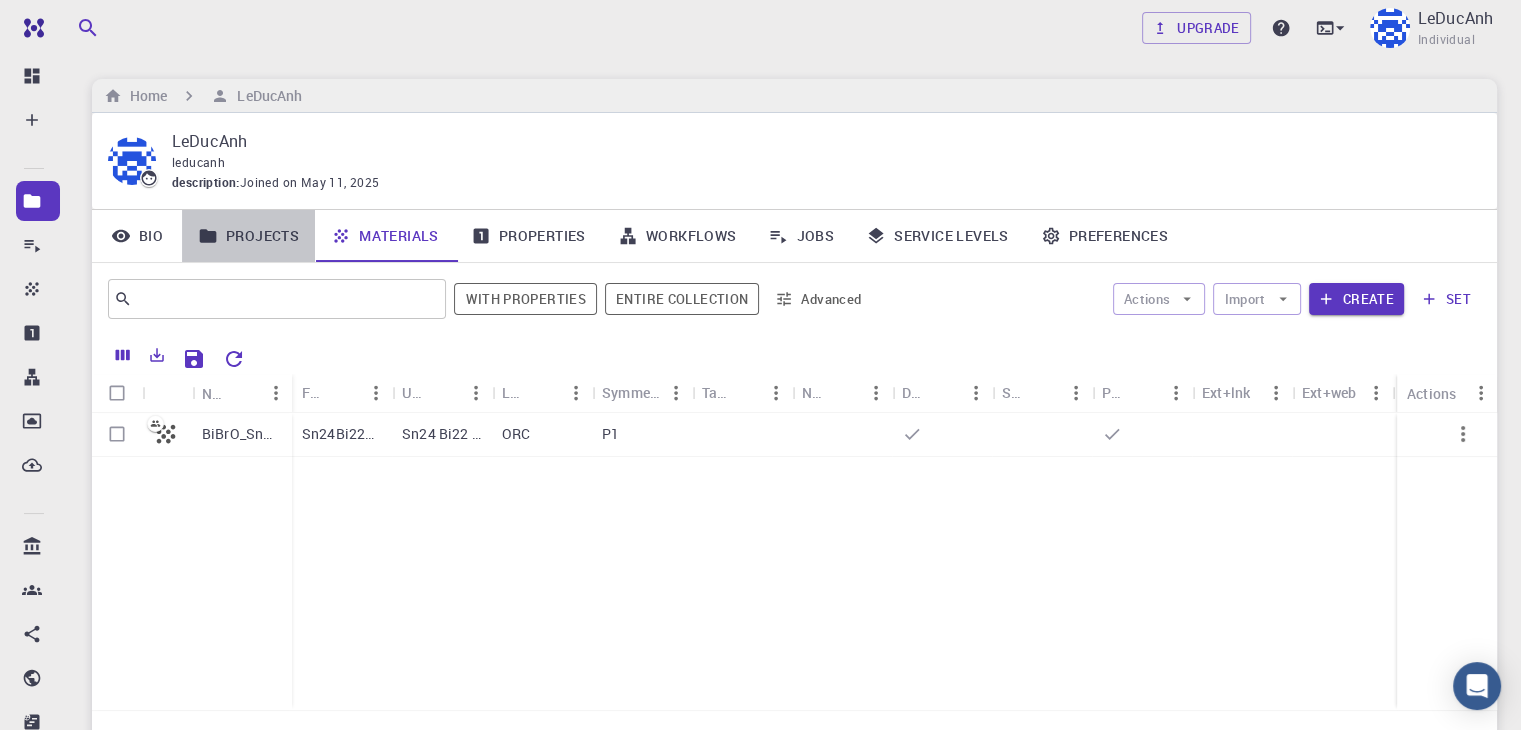 click on "Projects" at bounding box center (248, 236) 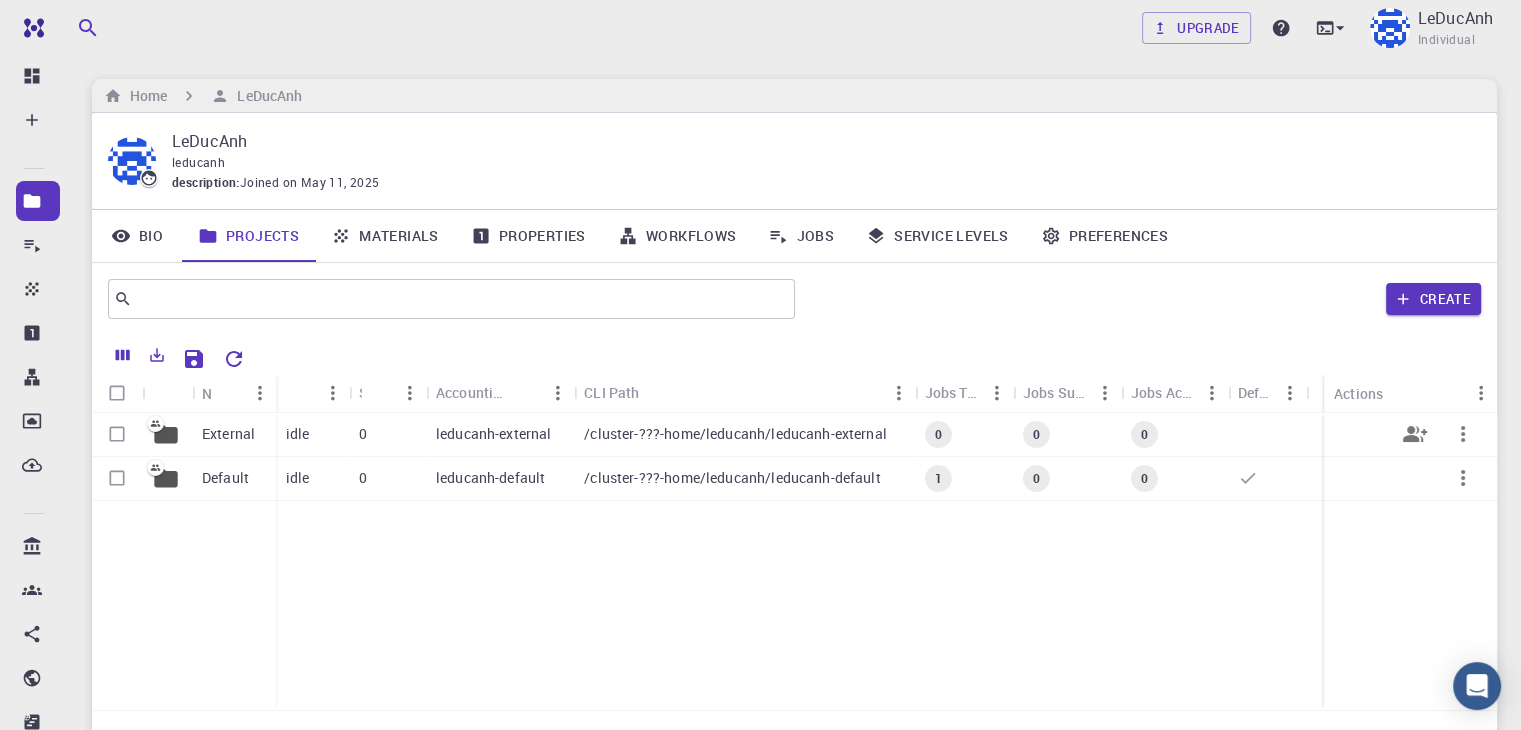 click on "External" at bounding box center [228, 434] 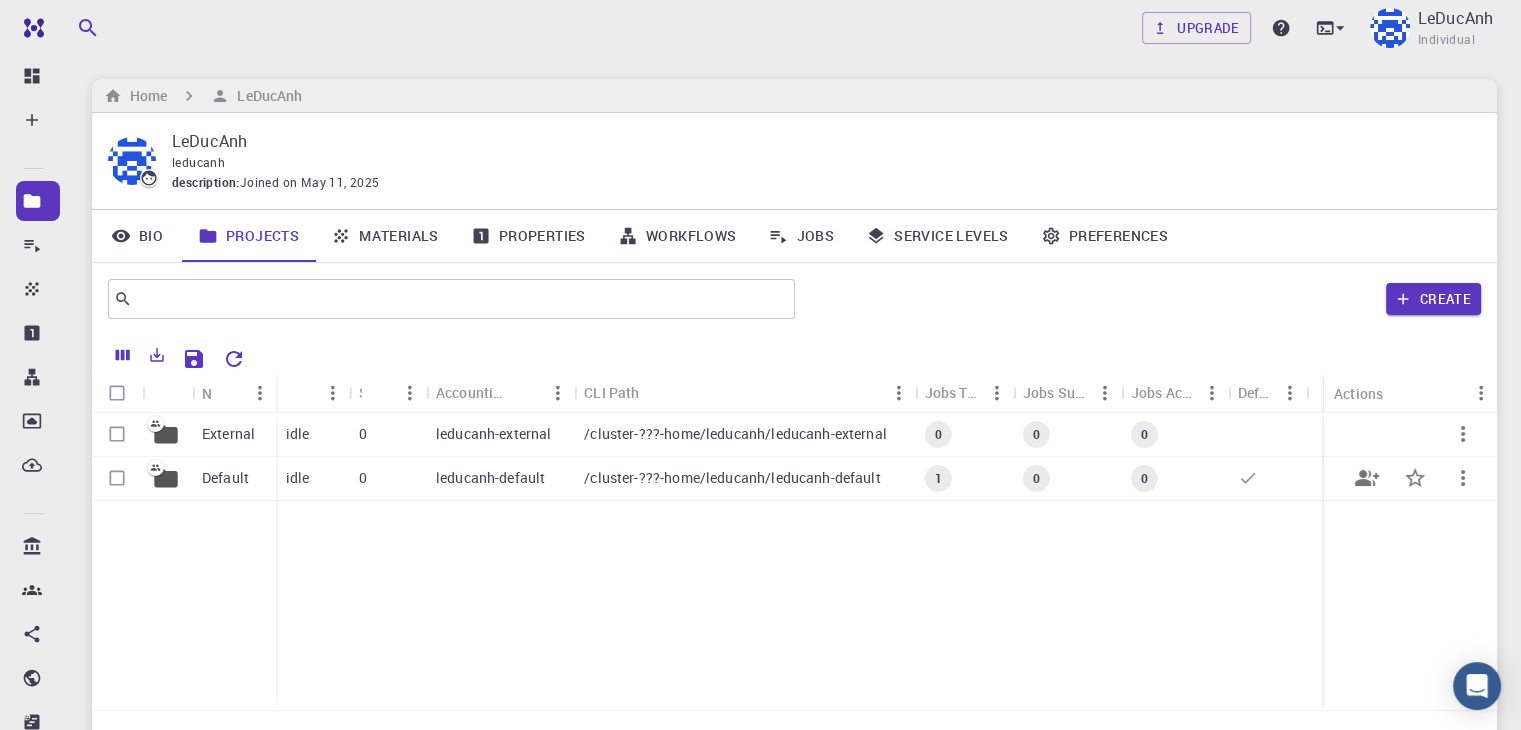 click on "Default" at bounding box center [225, 478] 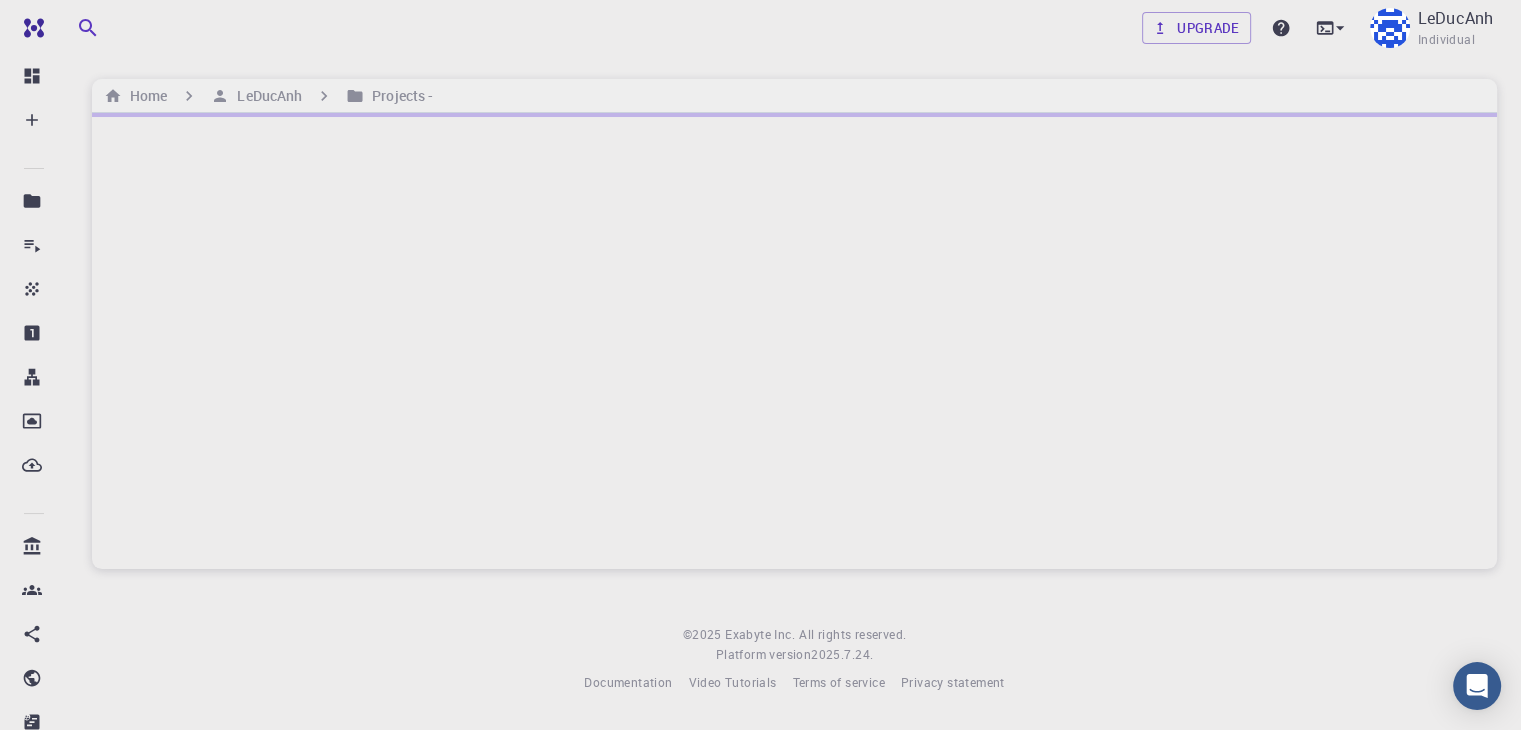 click at bounding box center [794, 341] 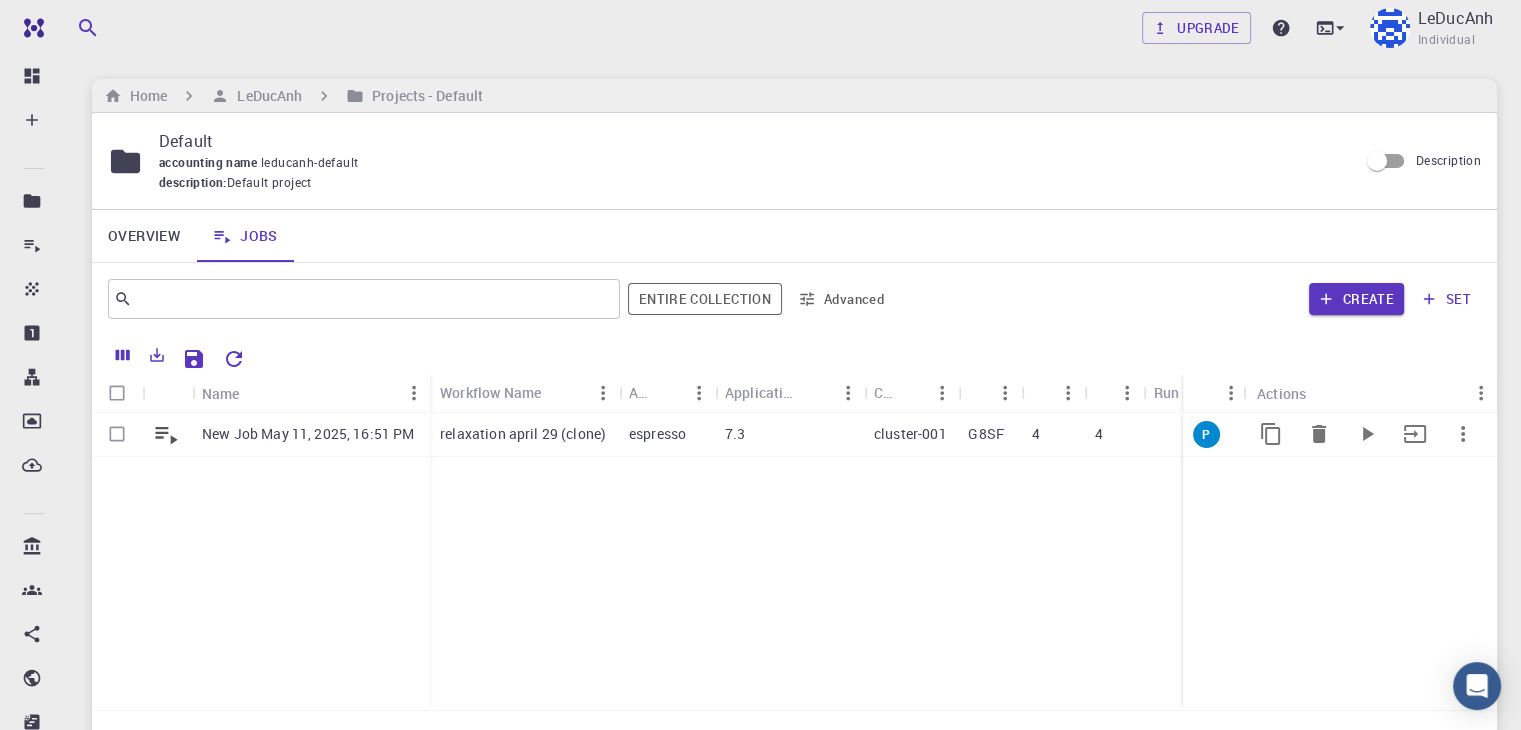 click 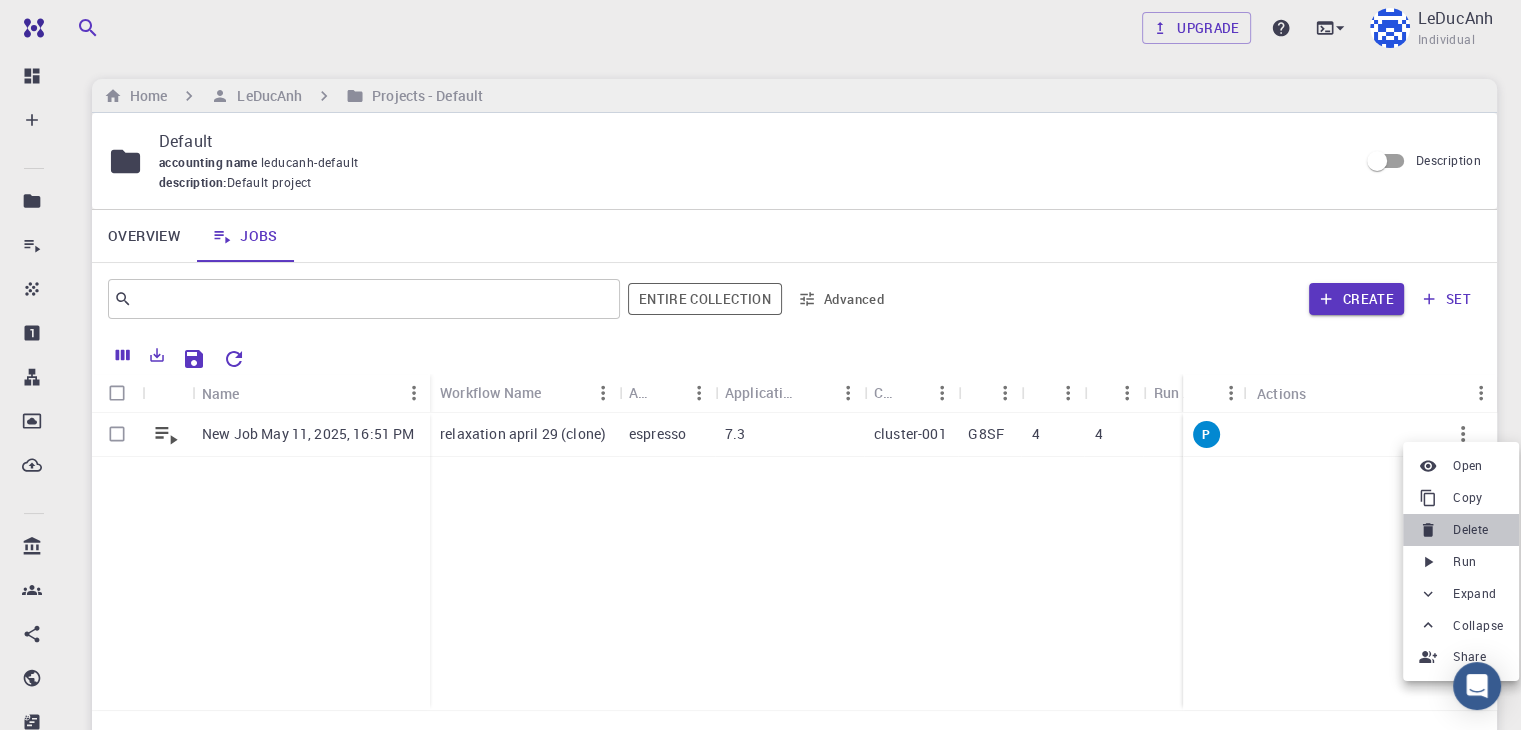 click on "Delete" at bounding box center [1461, 530] 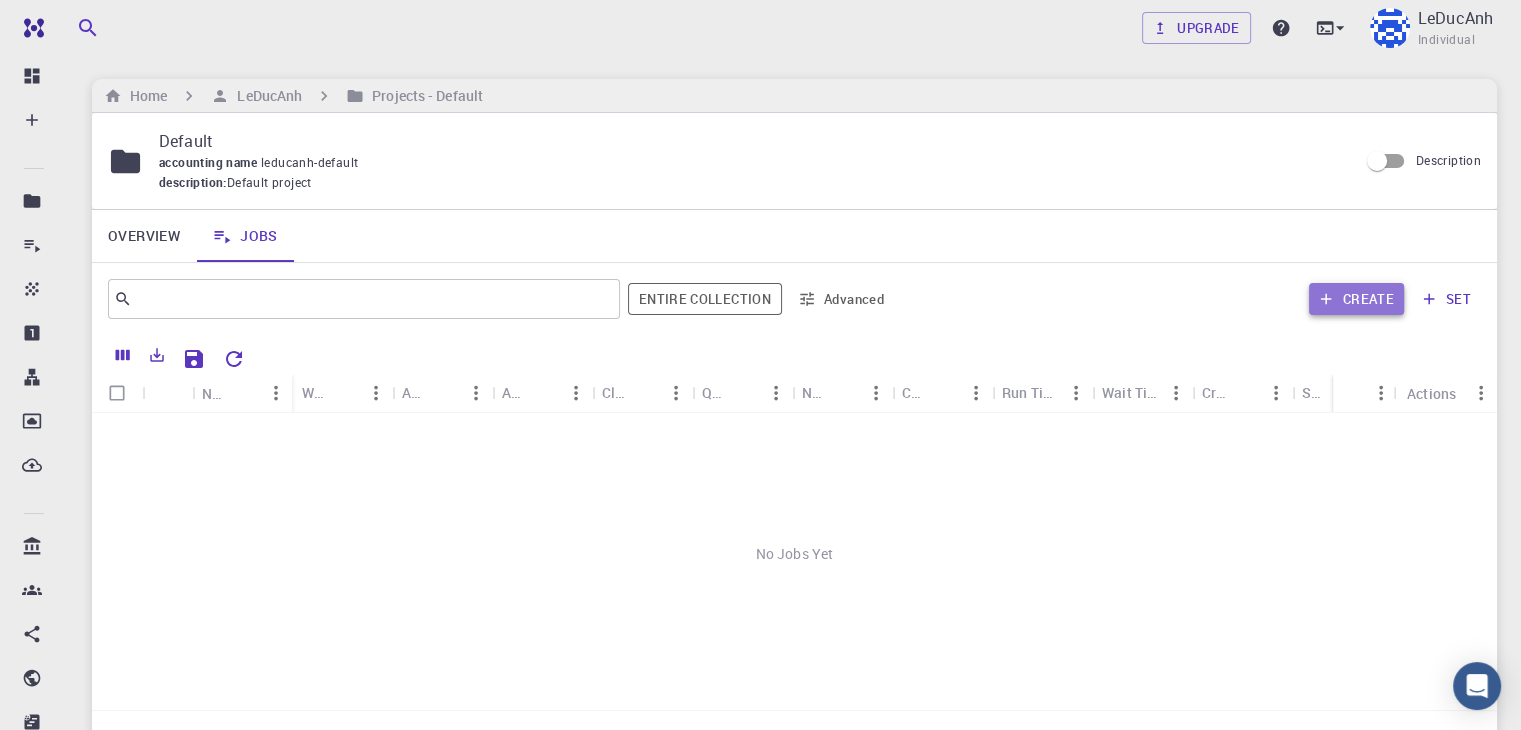 click on "Create" at bounding box center [1356, 299] 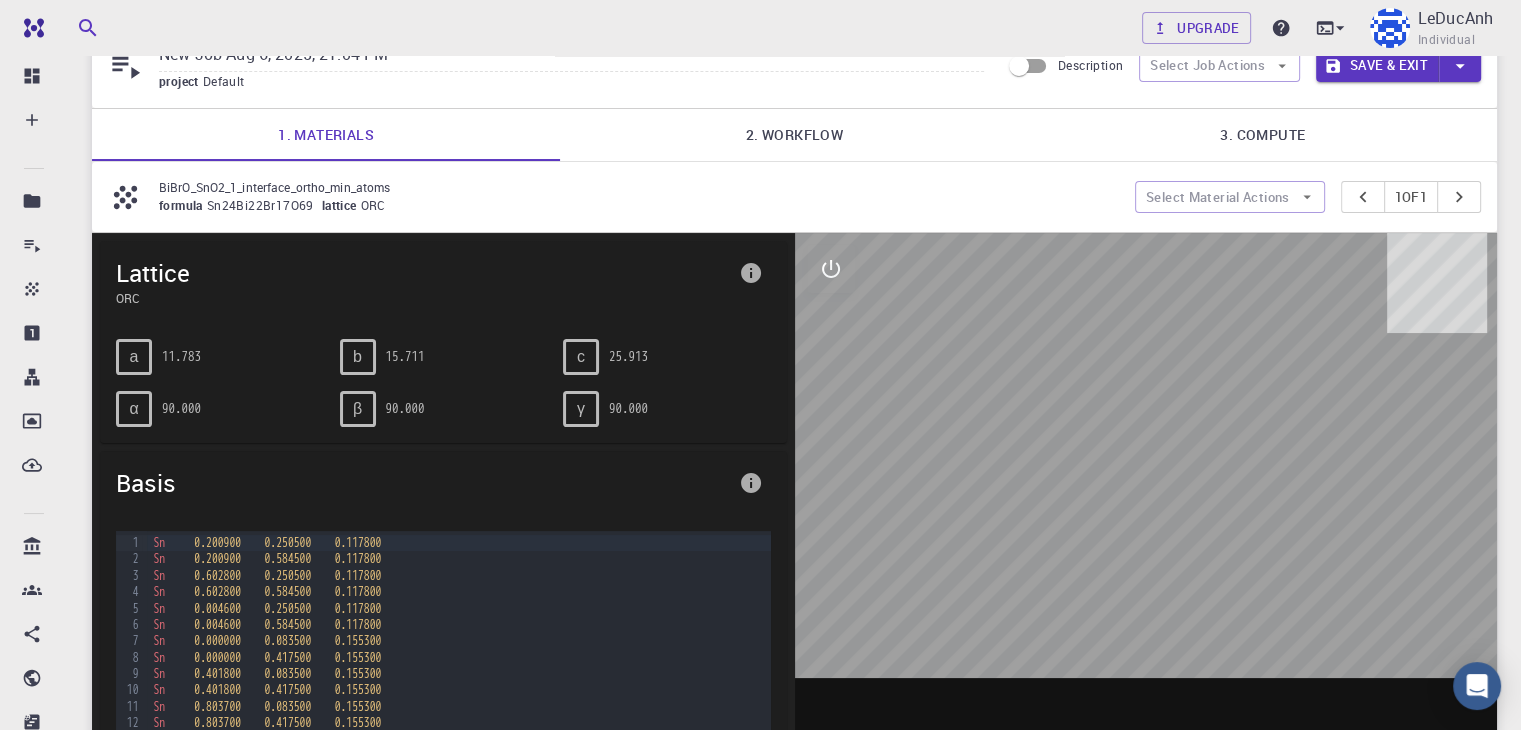 scroll, scrollTop: 91, scrollLeft: 0, axis: vertical 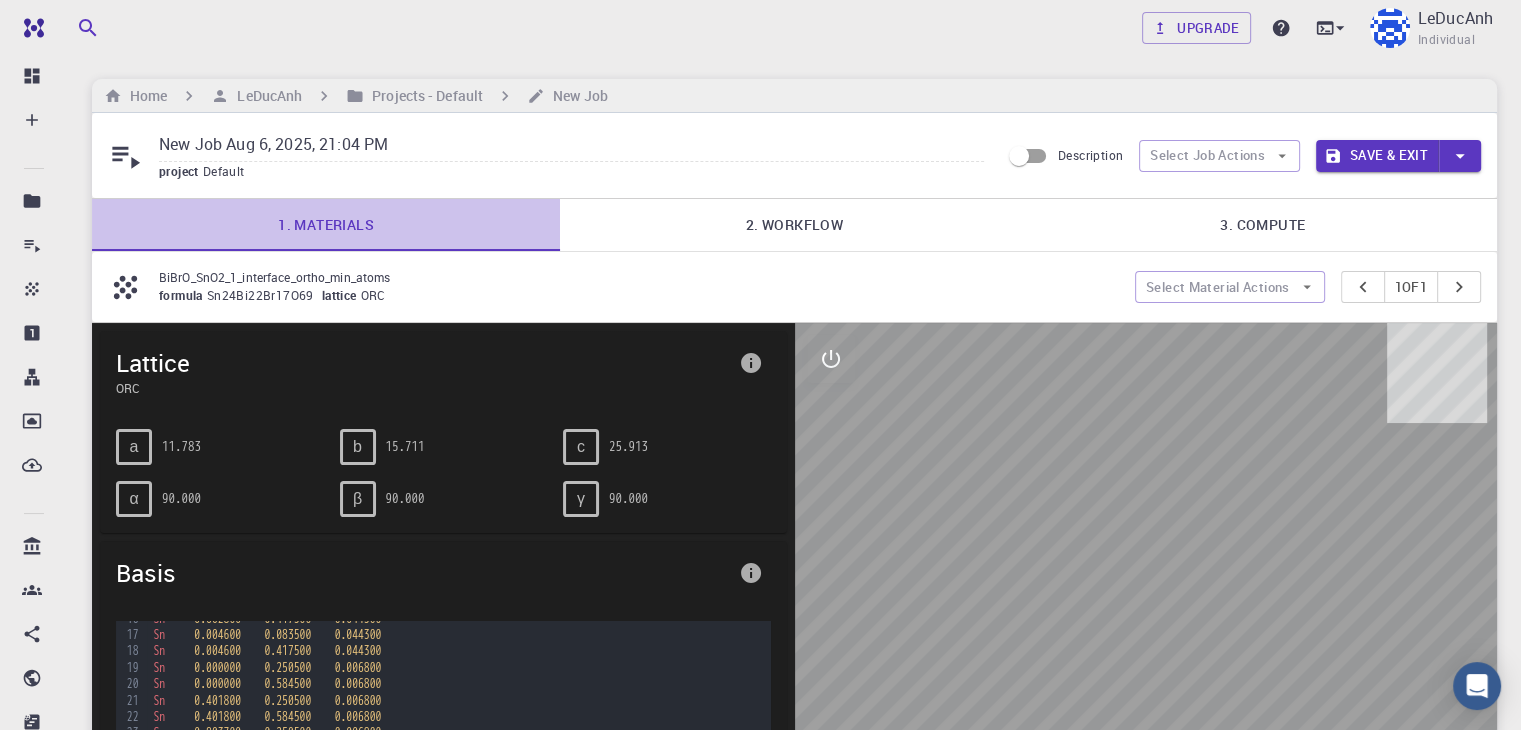 click on "1. Materials" at bounding box center [326, 225] 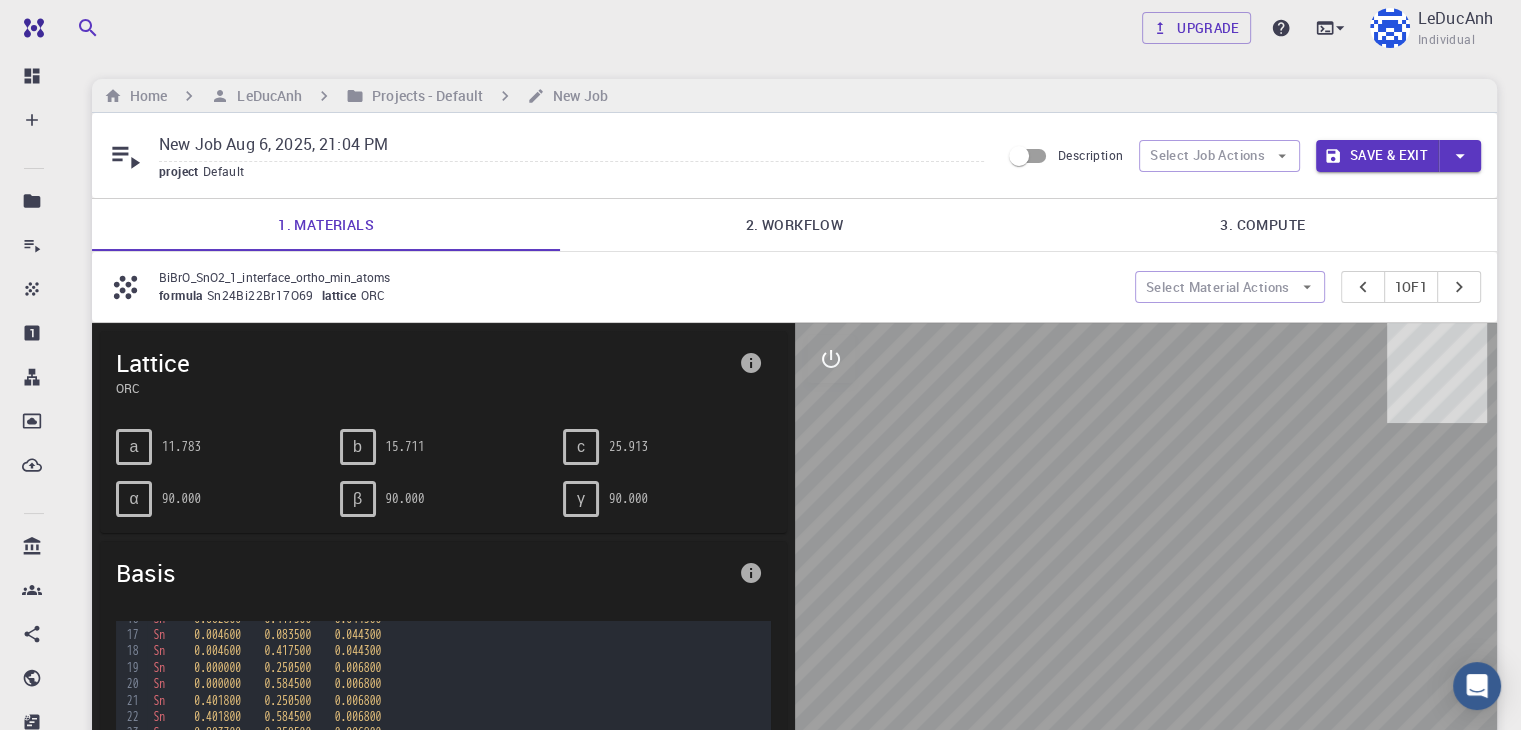 click on "BiBrO_SnO2_1_interface_ortho_min_atoms" at bounding box center [639, 277] 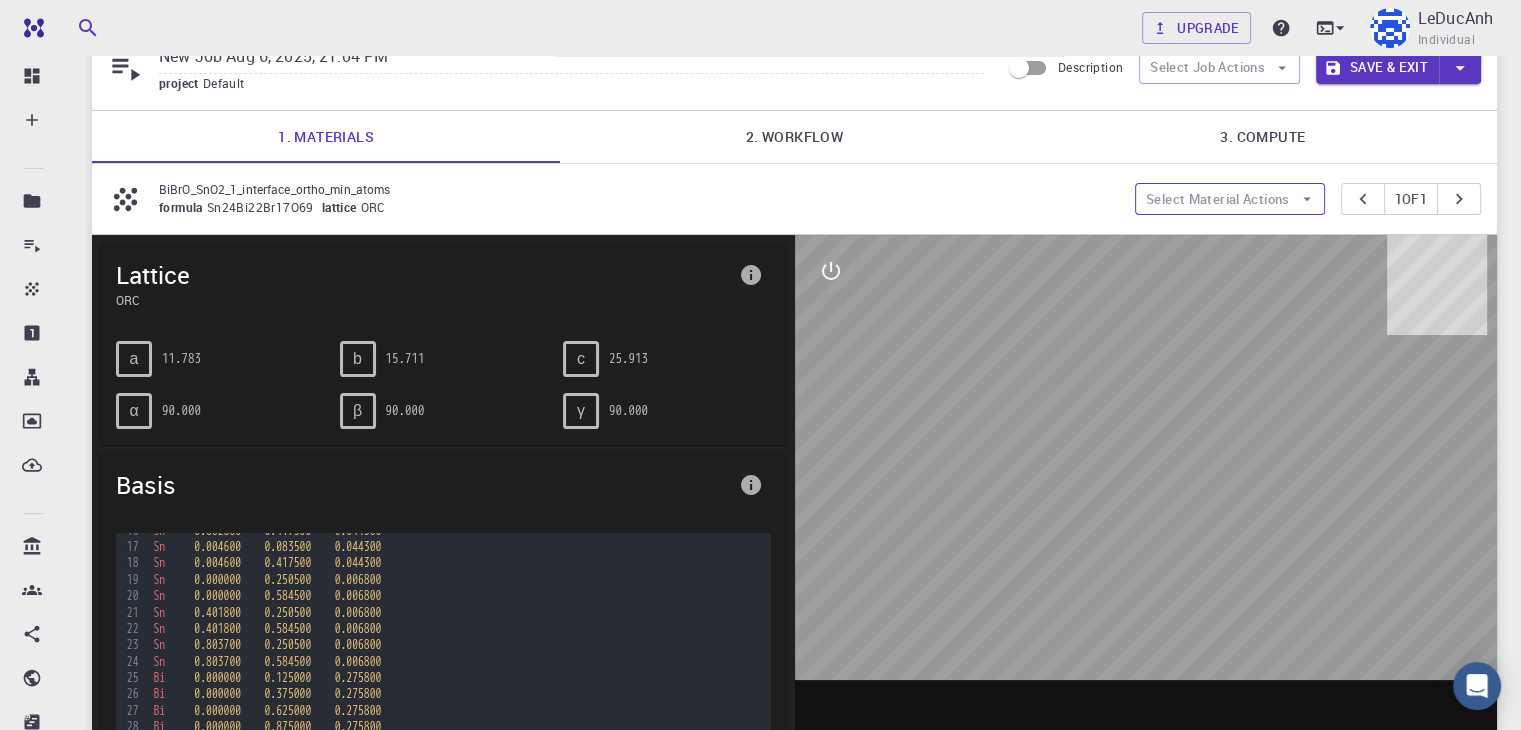 scroll, scrollTop: 87, scrollLeft: 0, axis: vertical 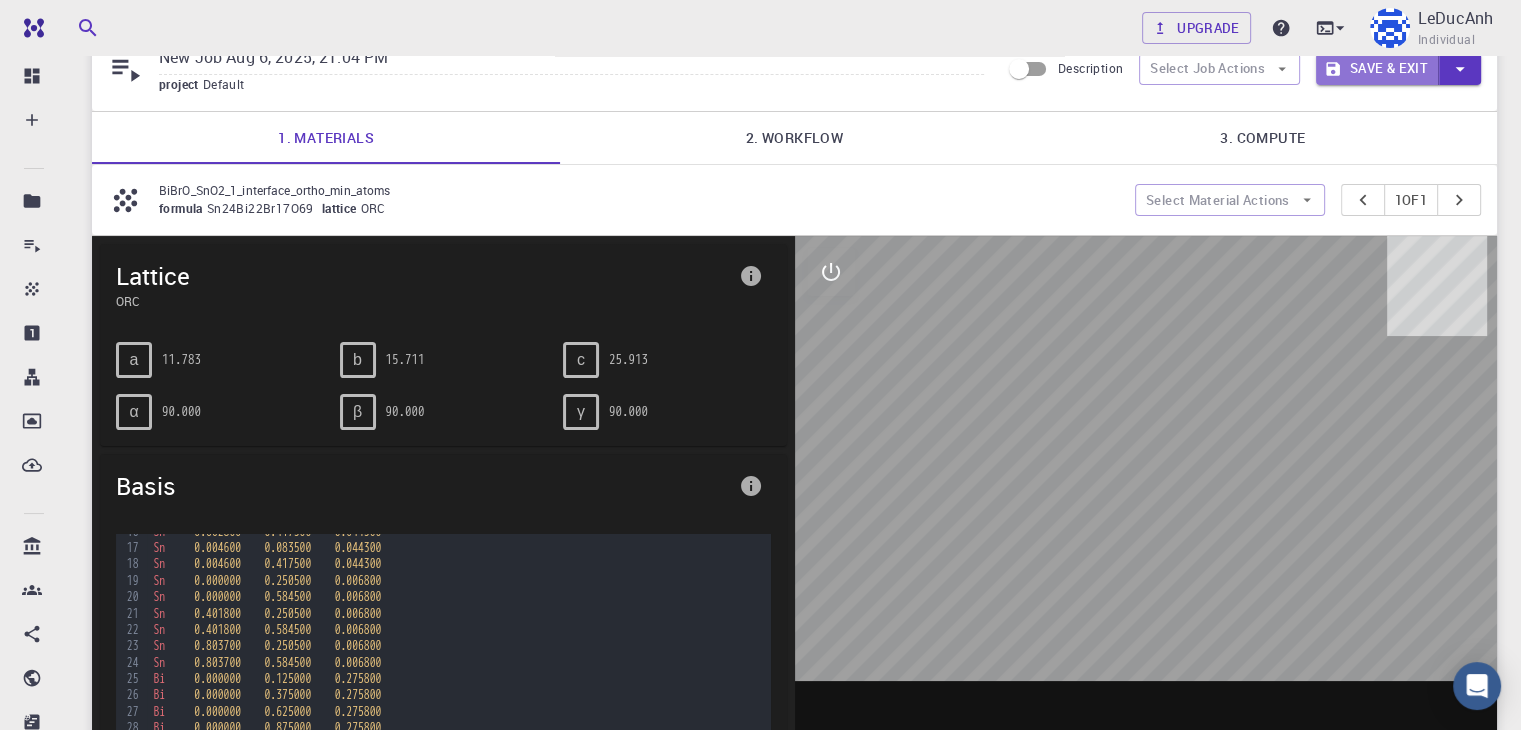 click on "Save & Exit" at bounding box center [1377, 69] 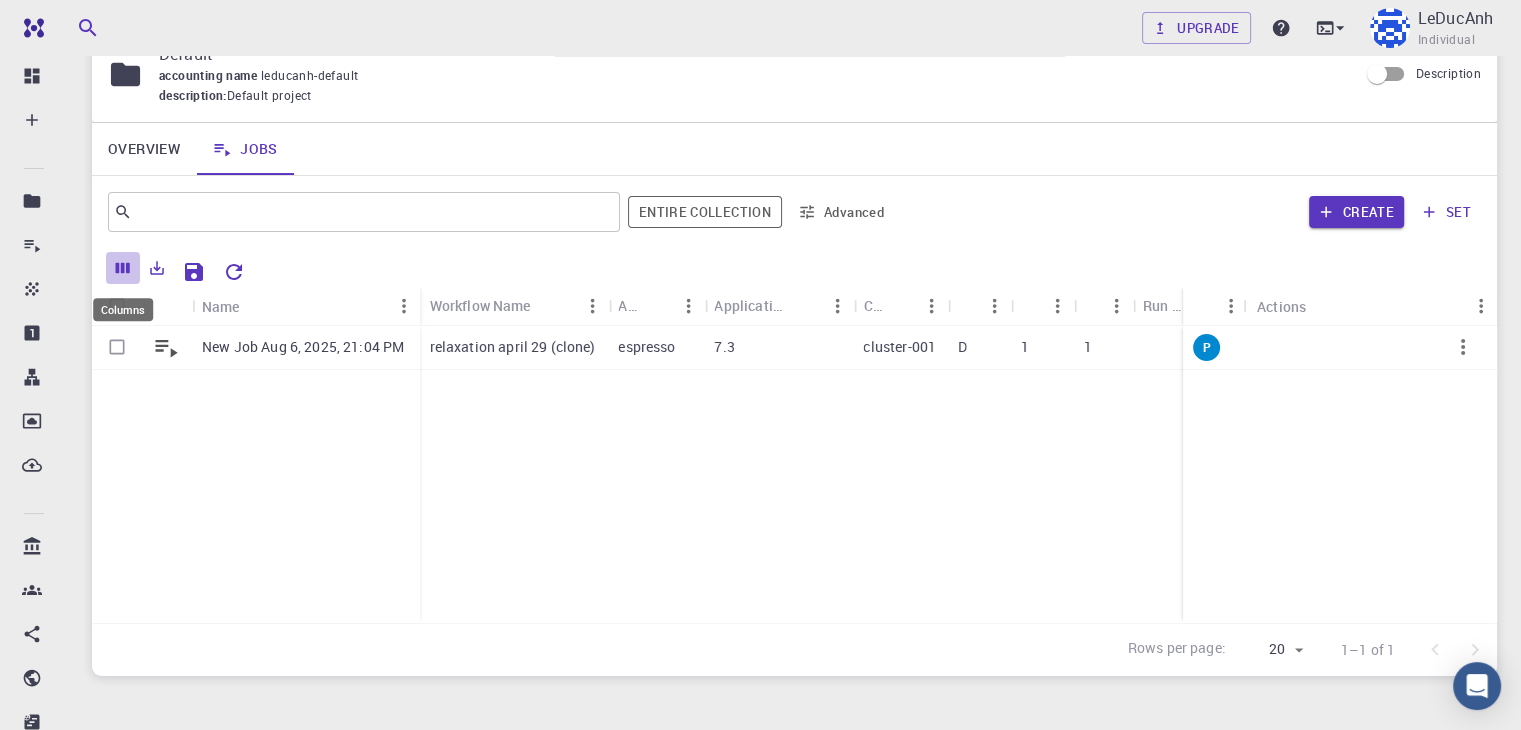 click 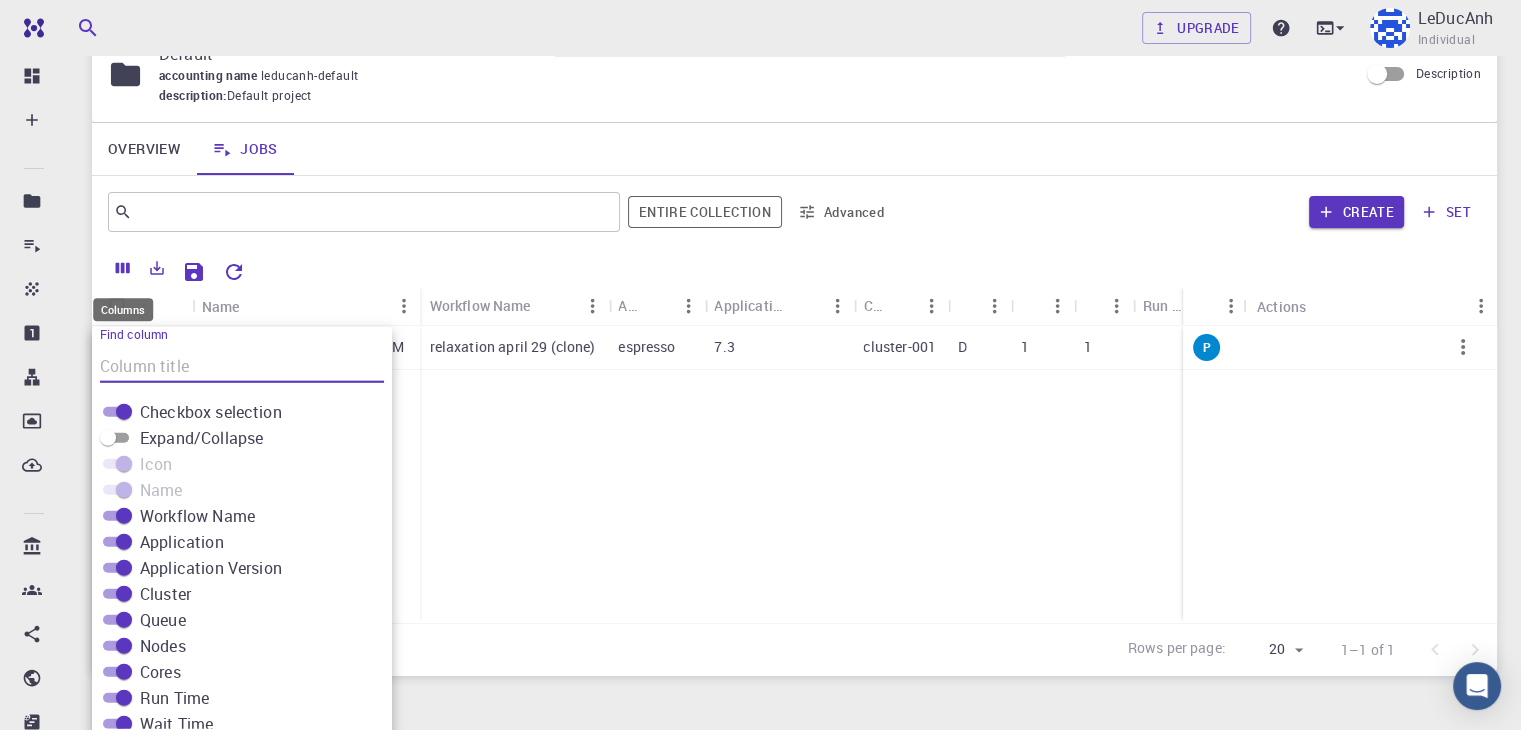 scroll, scrollTop: 134, scrollLeft: 0, axis: vertical 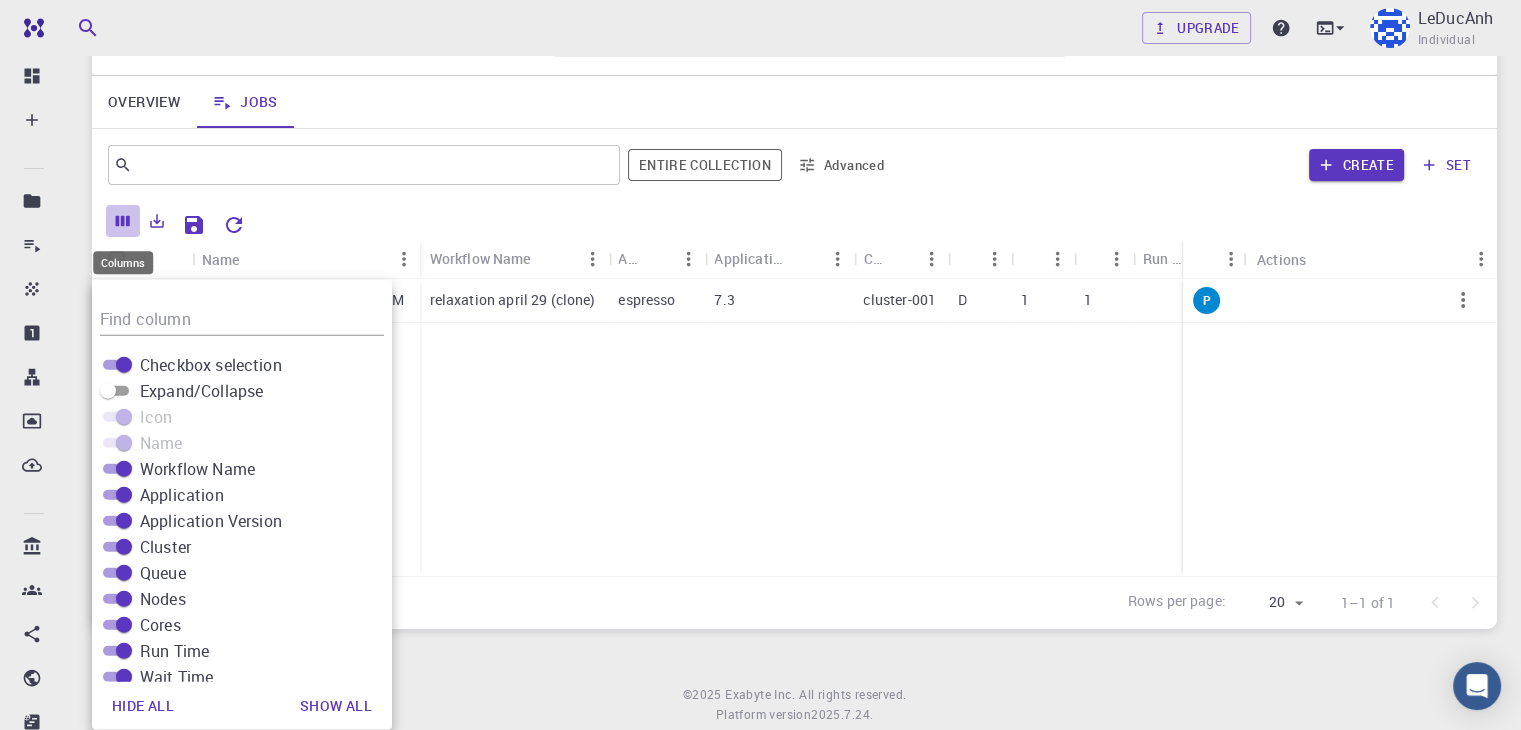 click at bounding box center (123, 221) 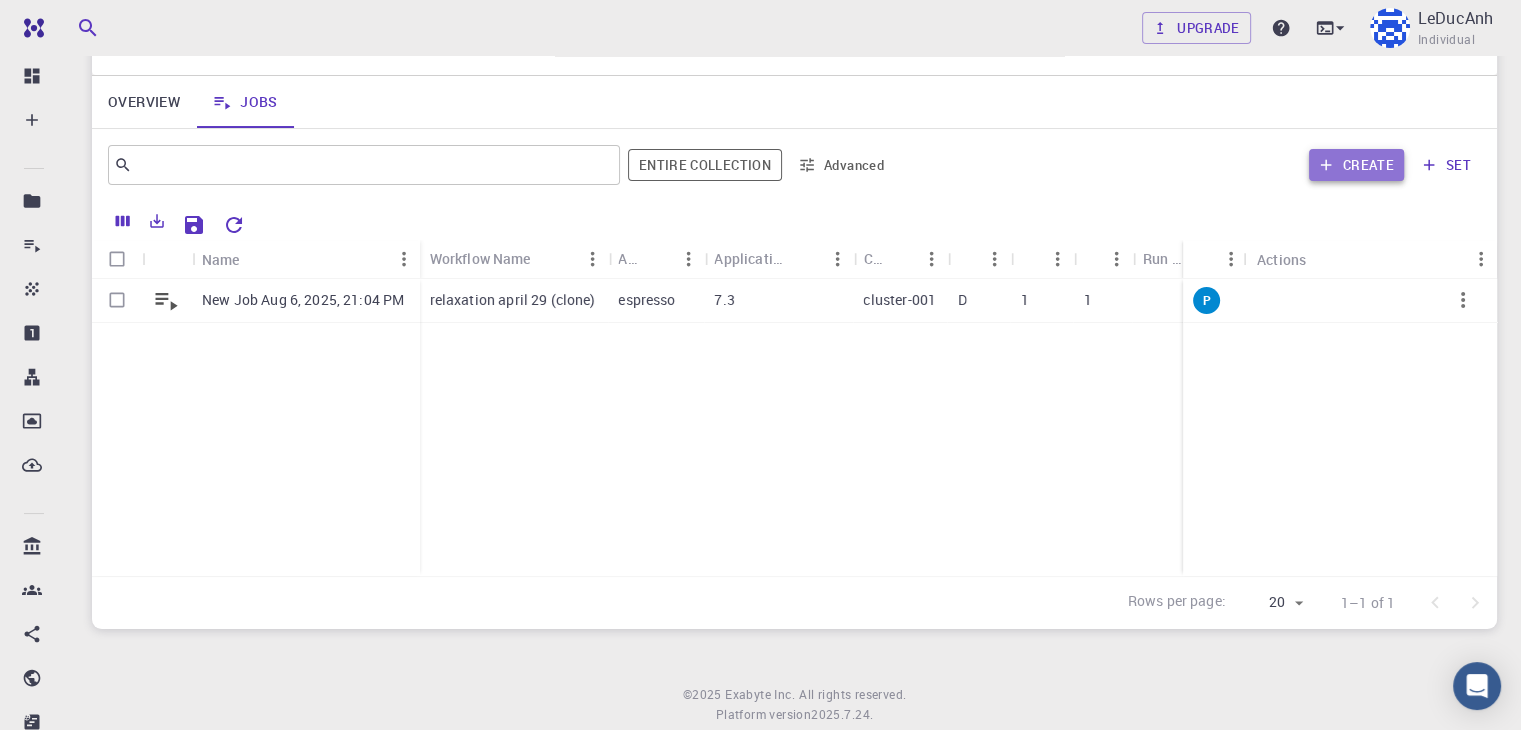 click on "Create" at bounding box center (1356, 165) 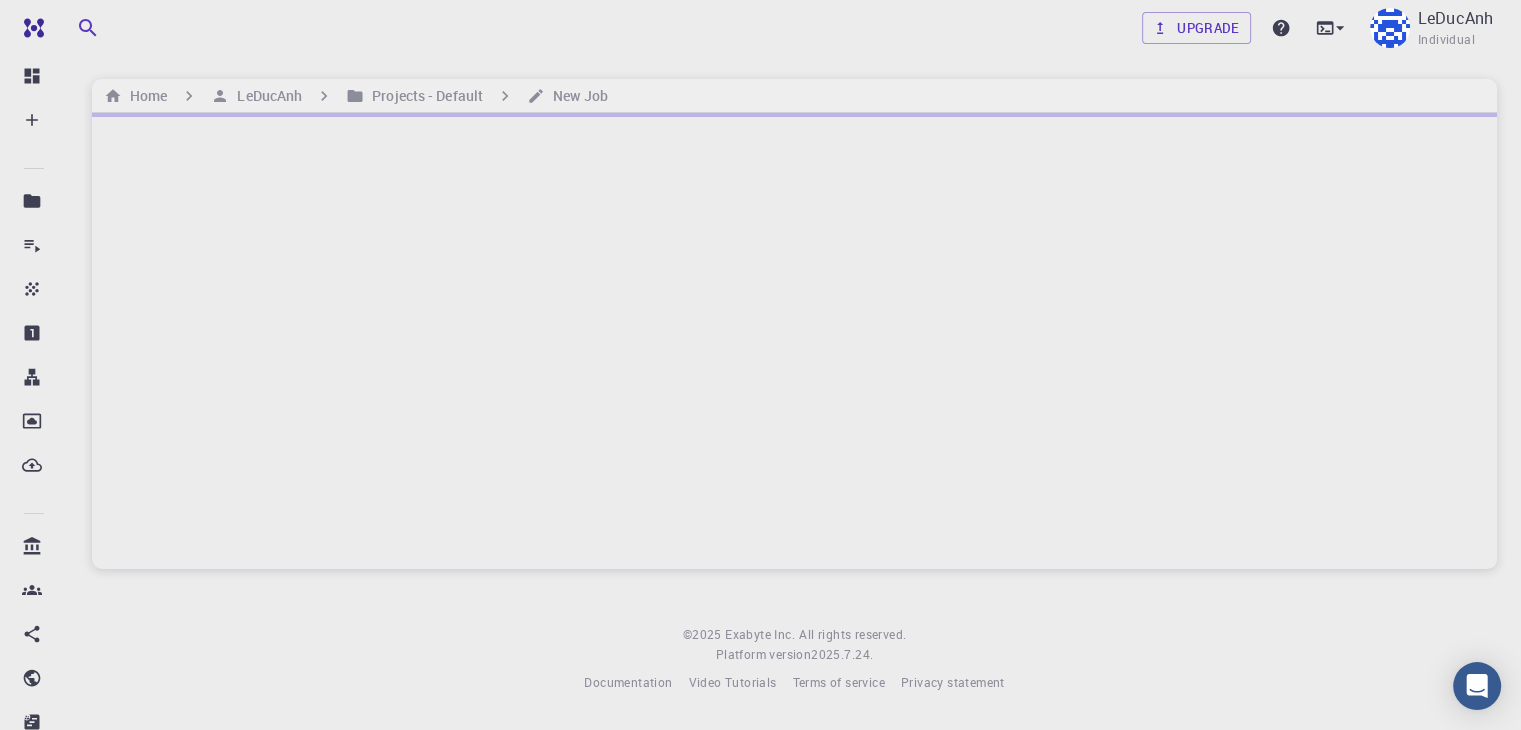 scroll, scrollTop: 0, scrollLeft: 0, axis: both 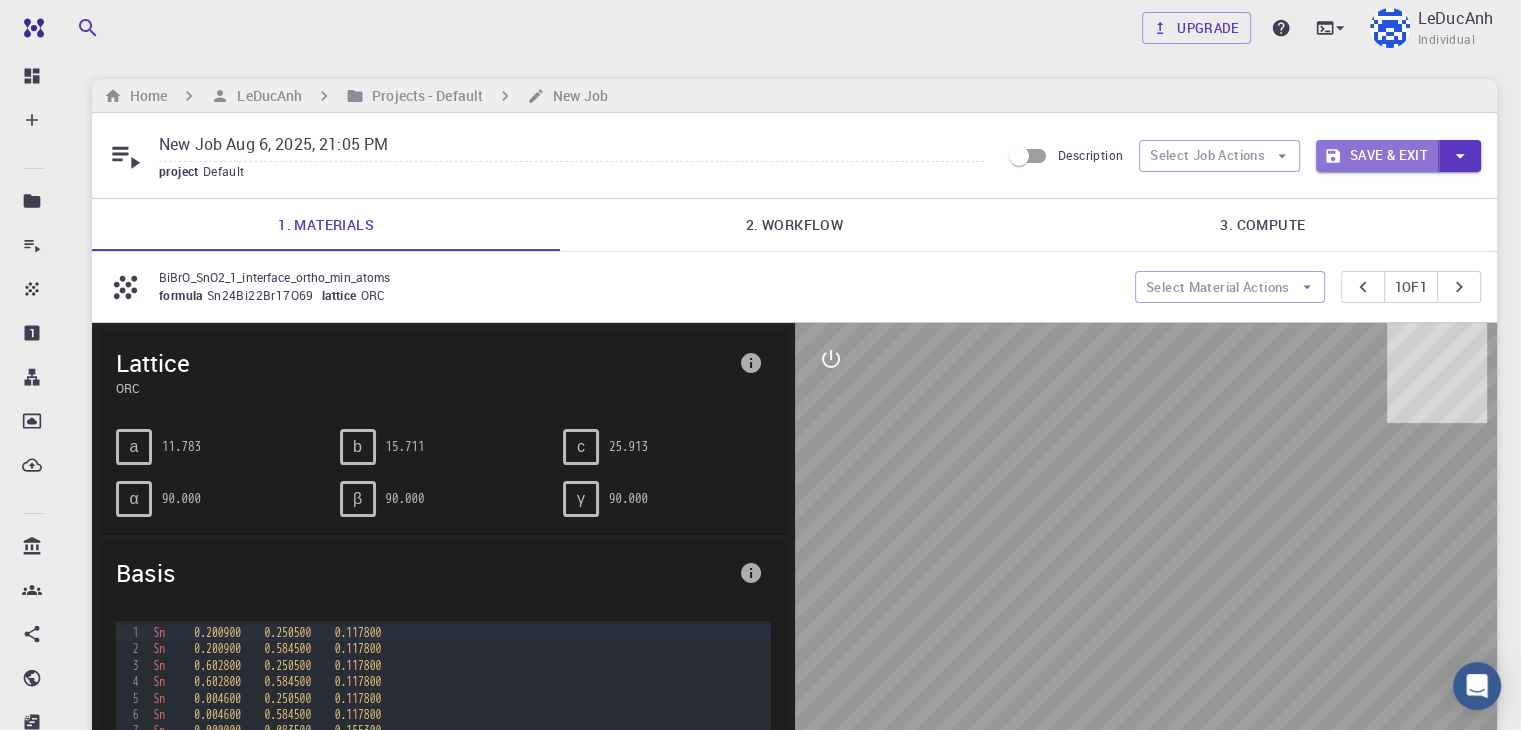 click on "Save & Exit" at bounding box center [1377, 156] 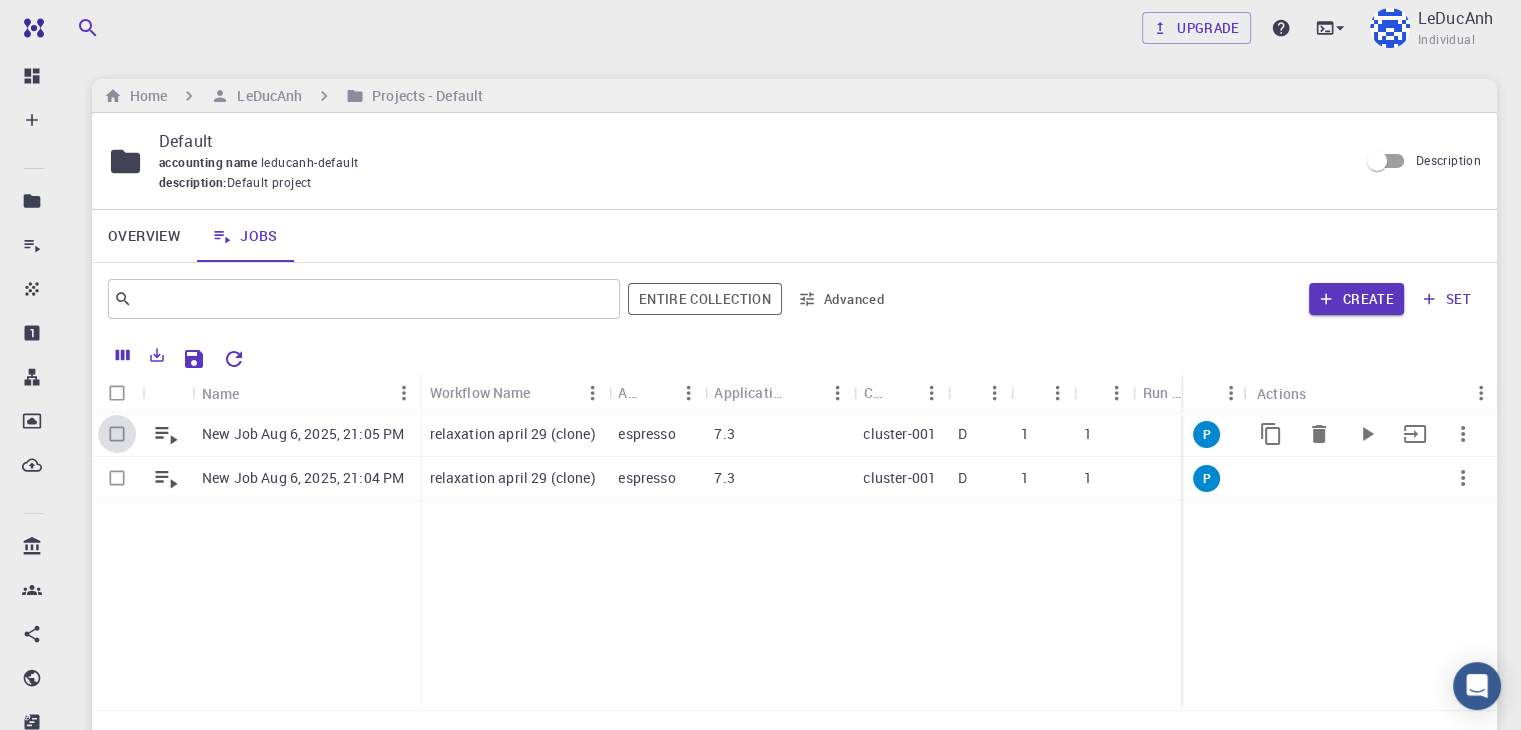 click at bounding box center (117, 434) 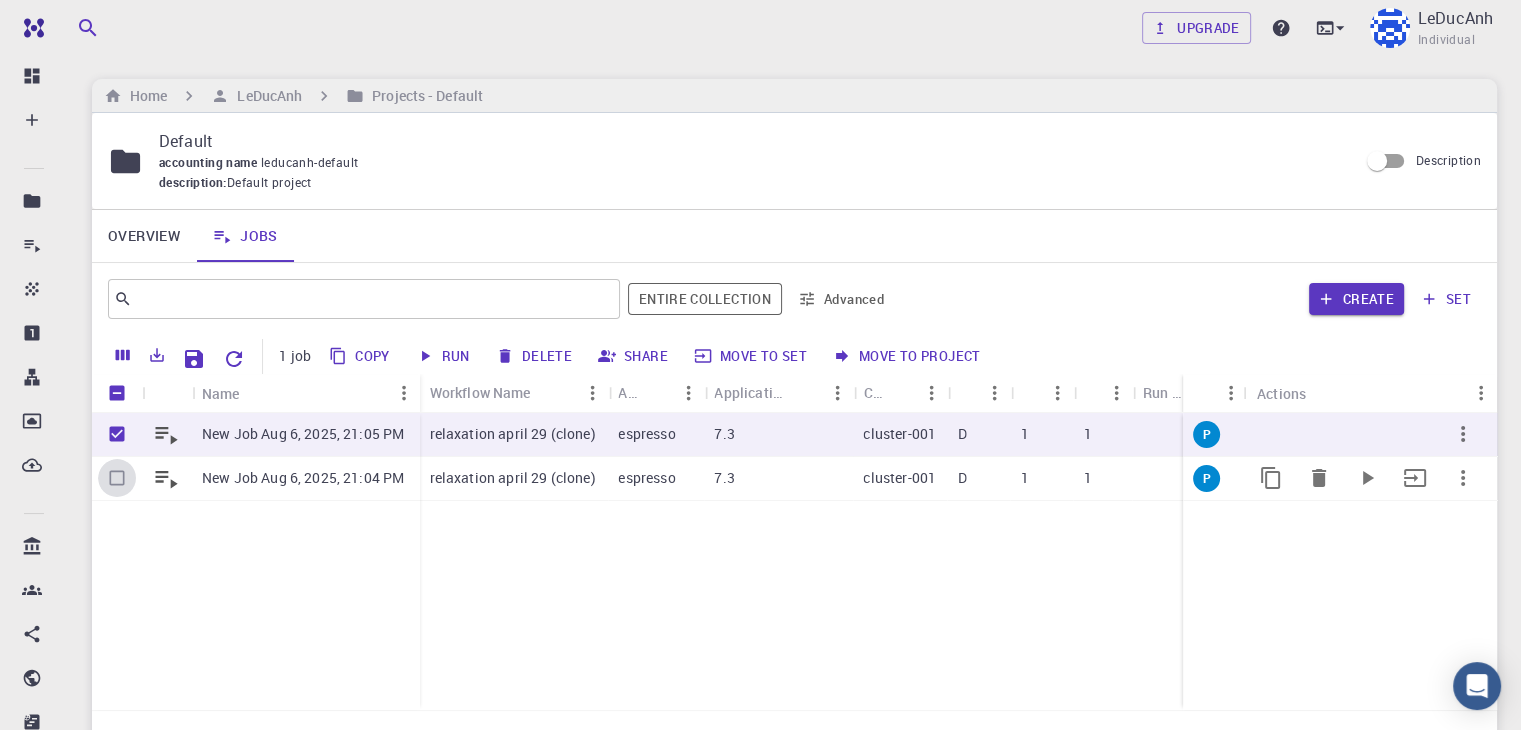 click at bounding box center (117, 478) 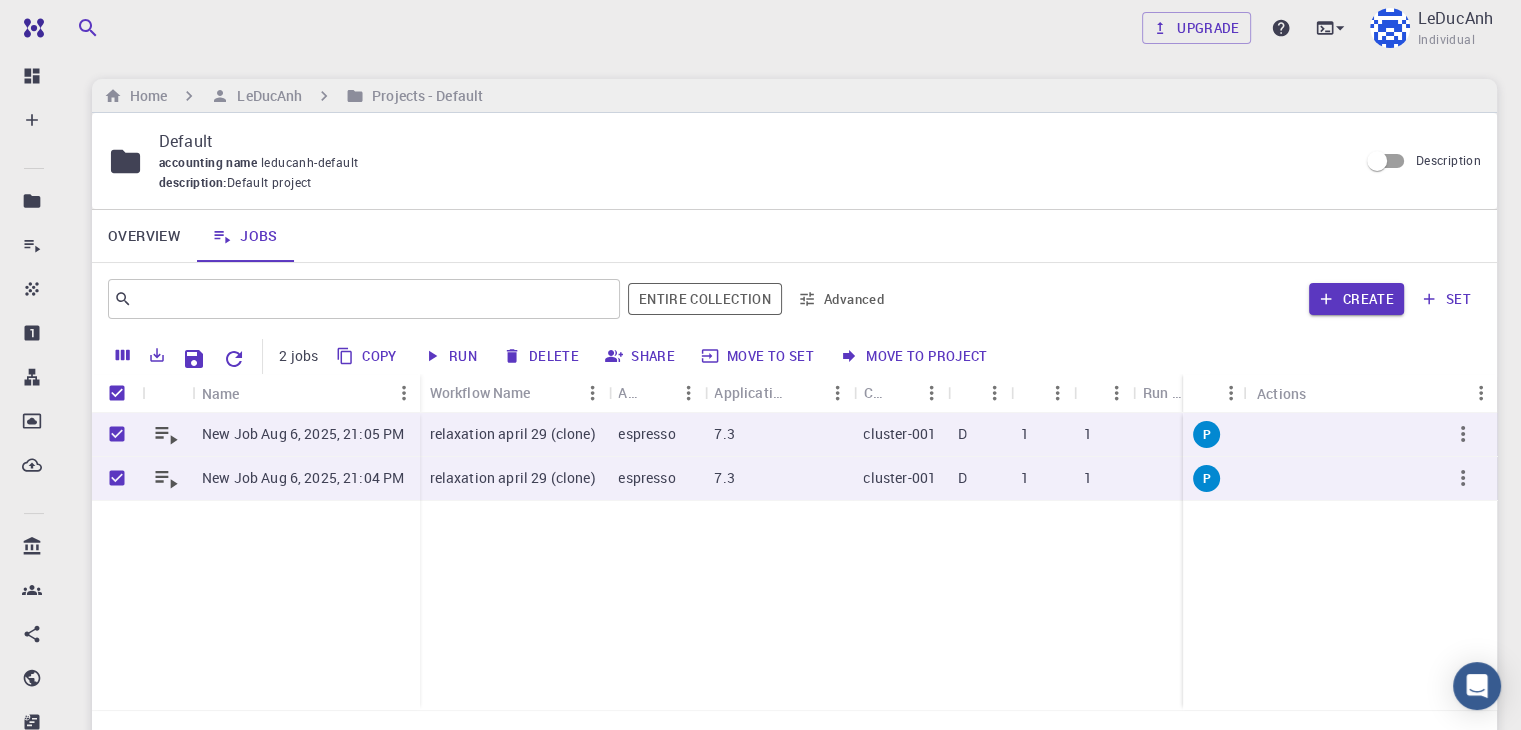 click on "Delete" at bounding box center [542, 356] 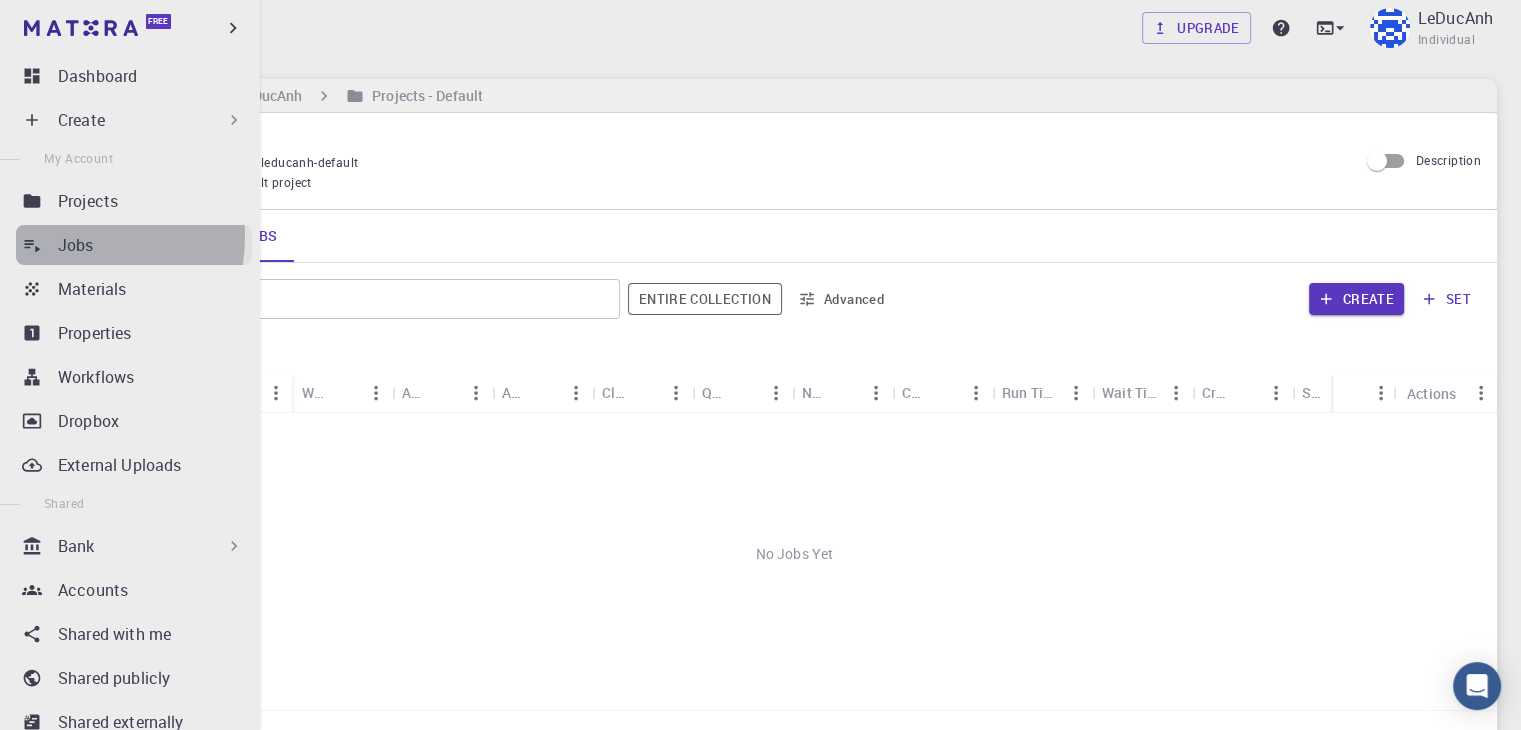 click on "Jobs" at bounding box center (134, 245) 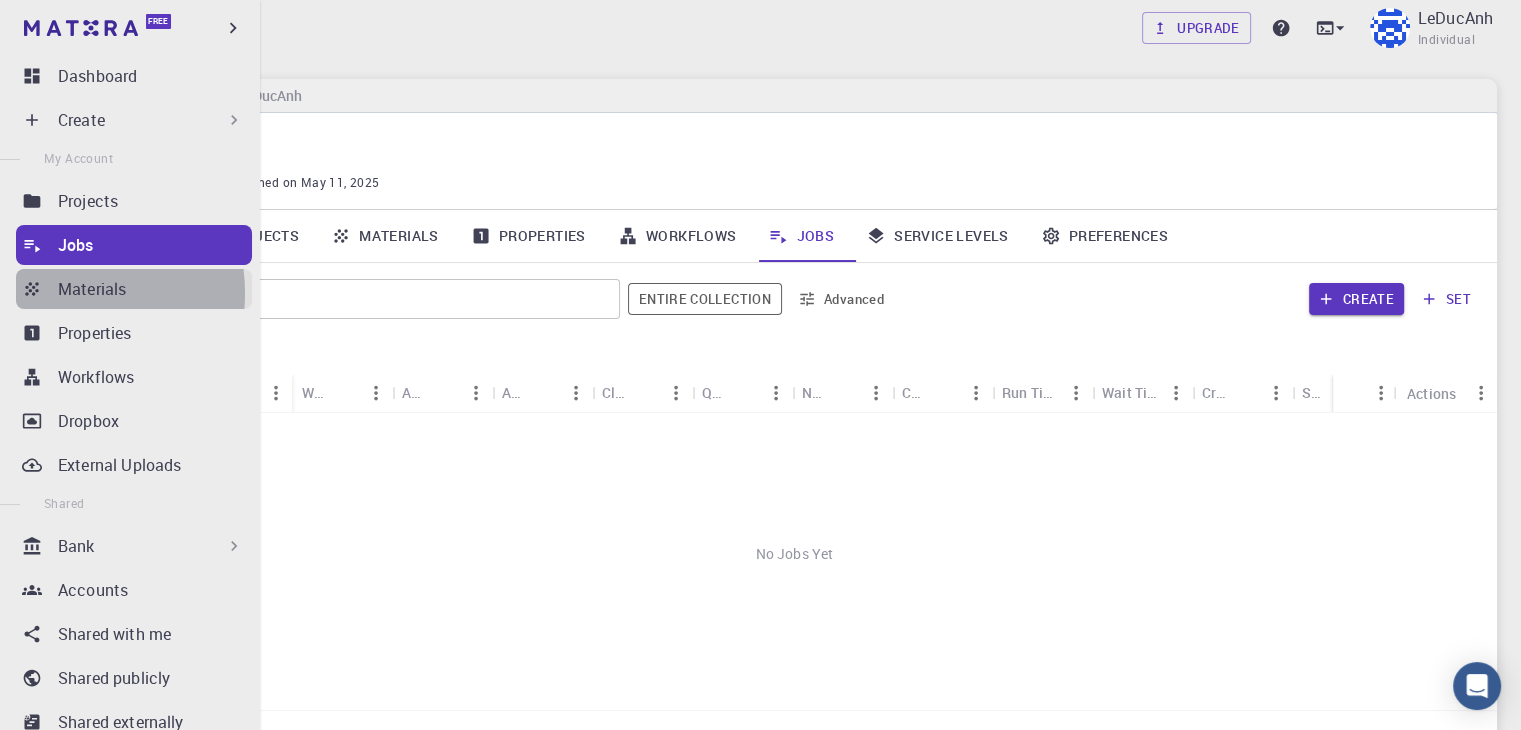 click on "Materials" at bounding box center (92, 289) 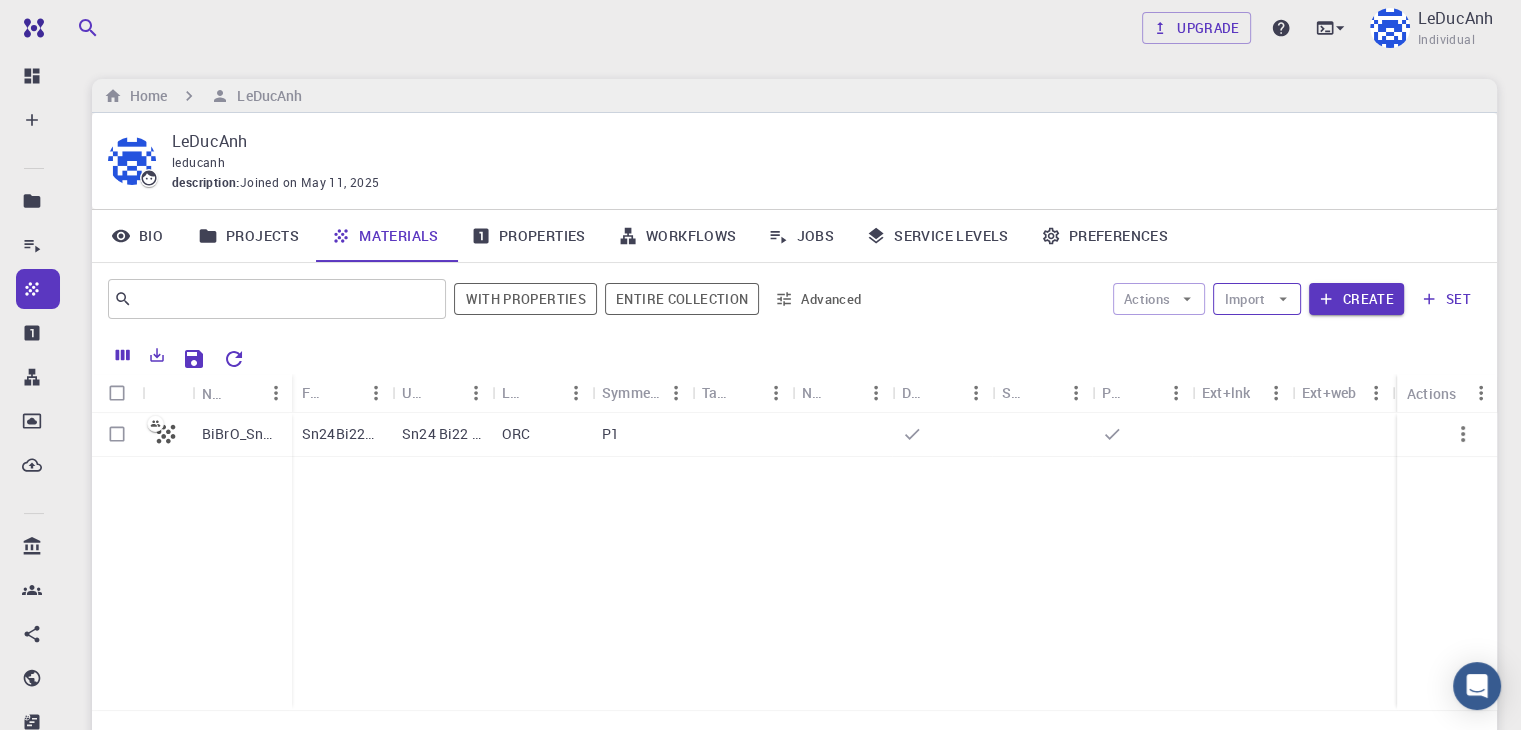 click 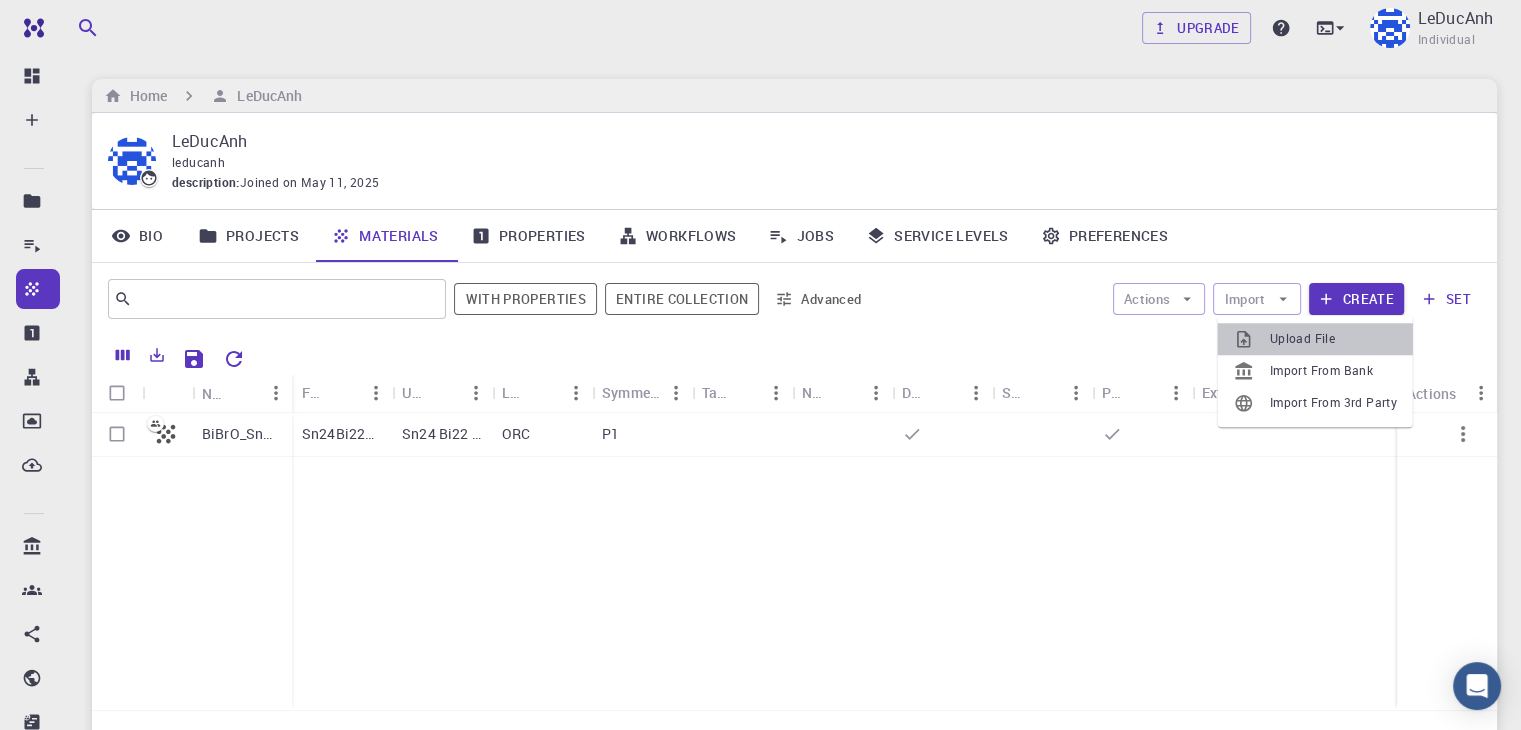 click on "Upload File" at bounding box center [1333, 339] 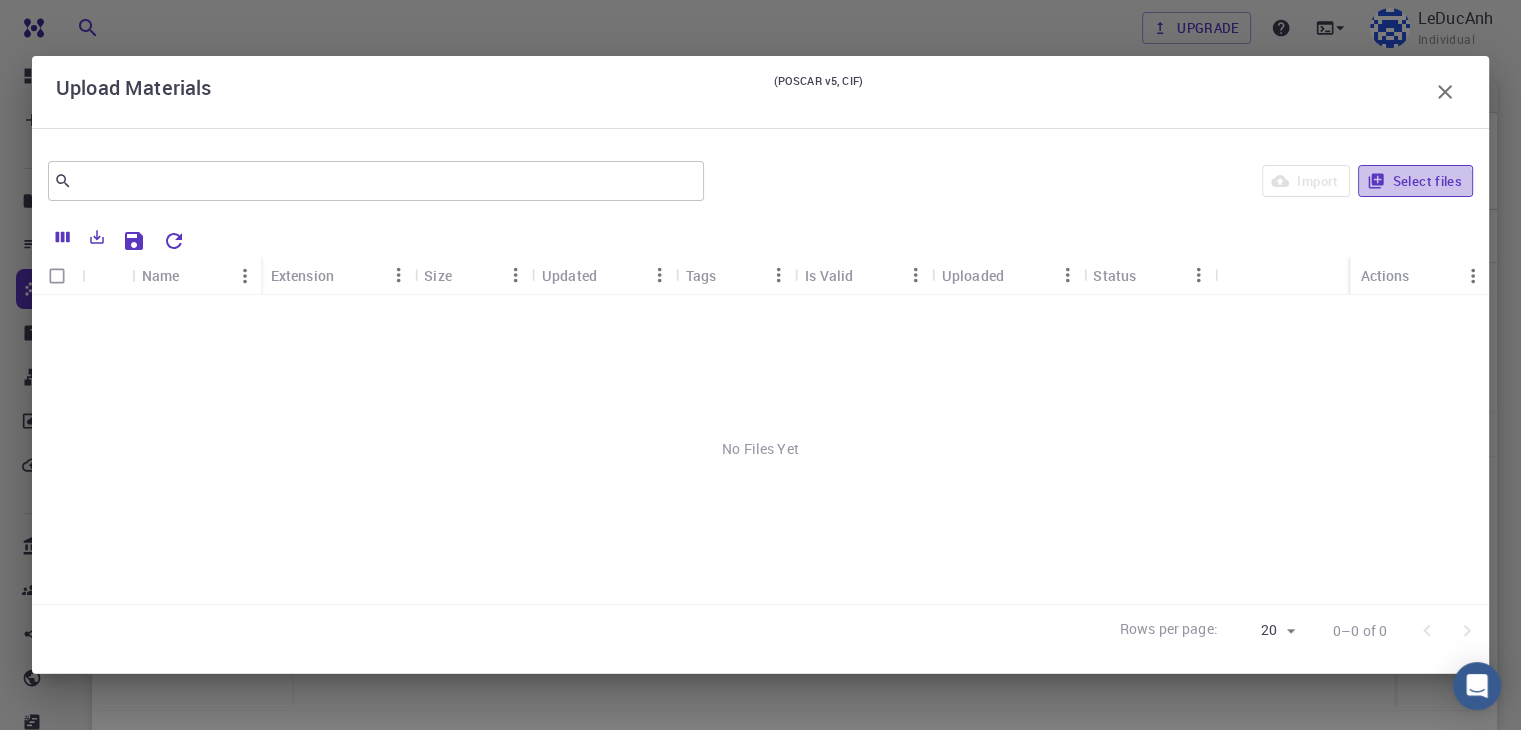 click on "Select files" at bounding box center [1415, 181] 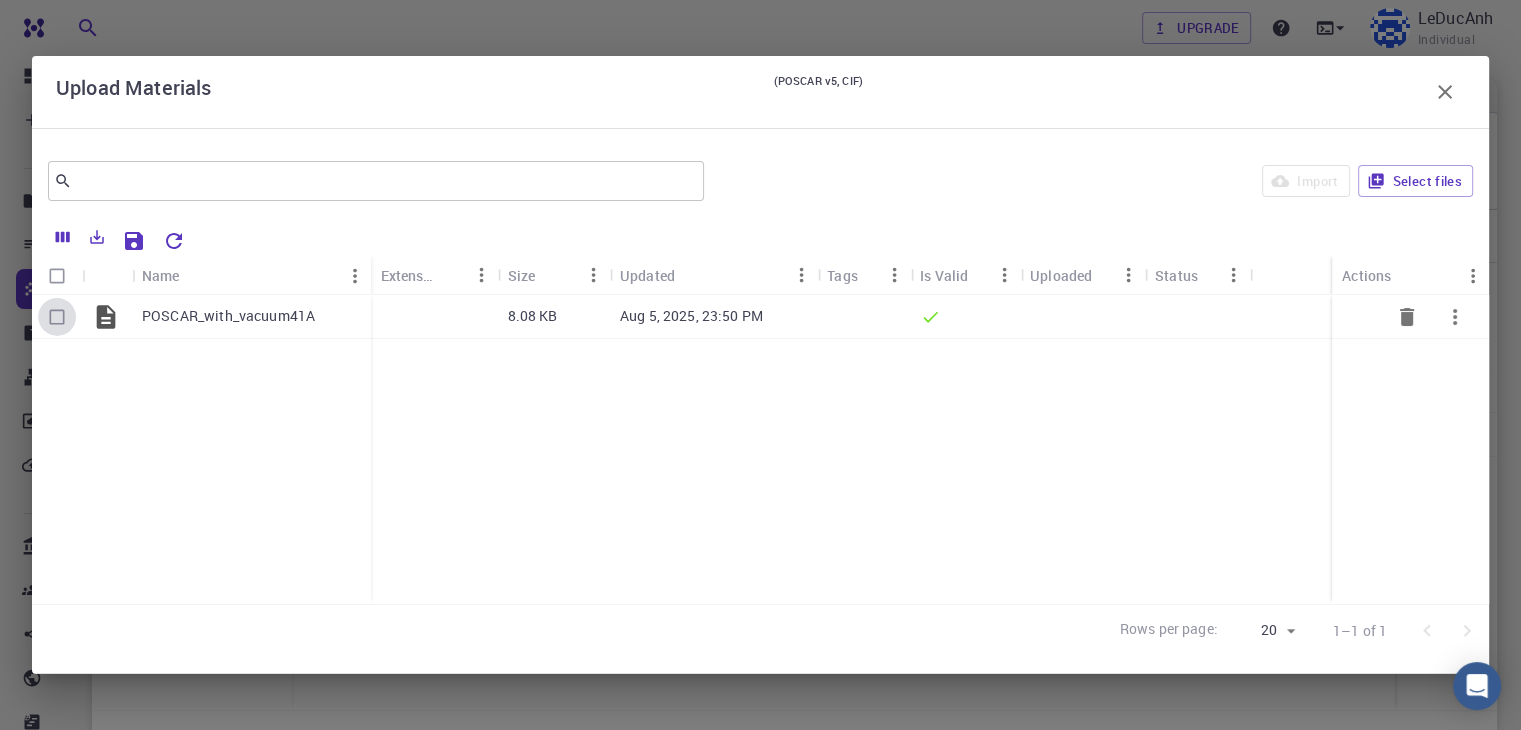 click at bounding box center [57, 317] 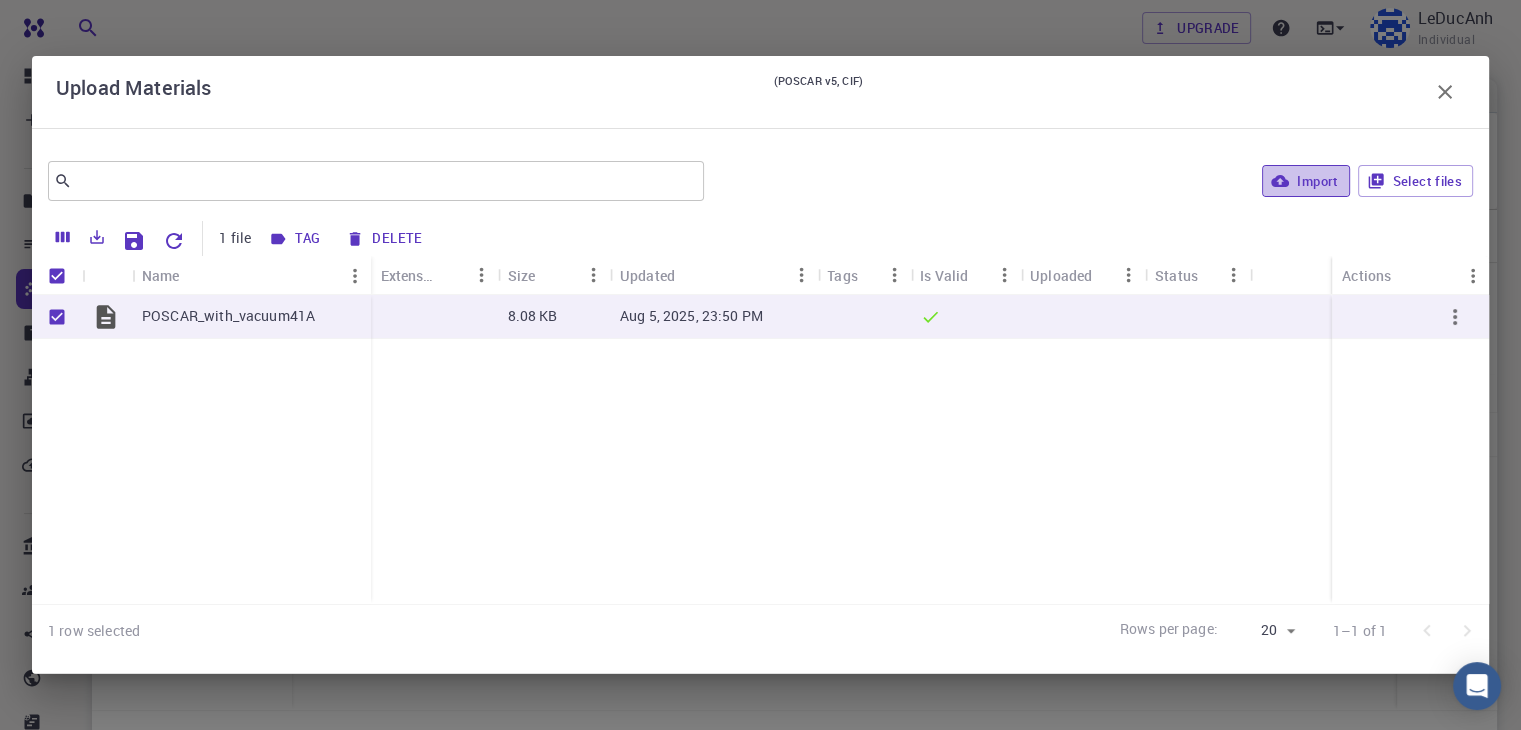 click on "Import" at bounding box center (1305, 181) 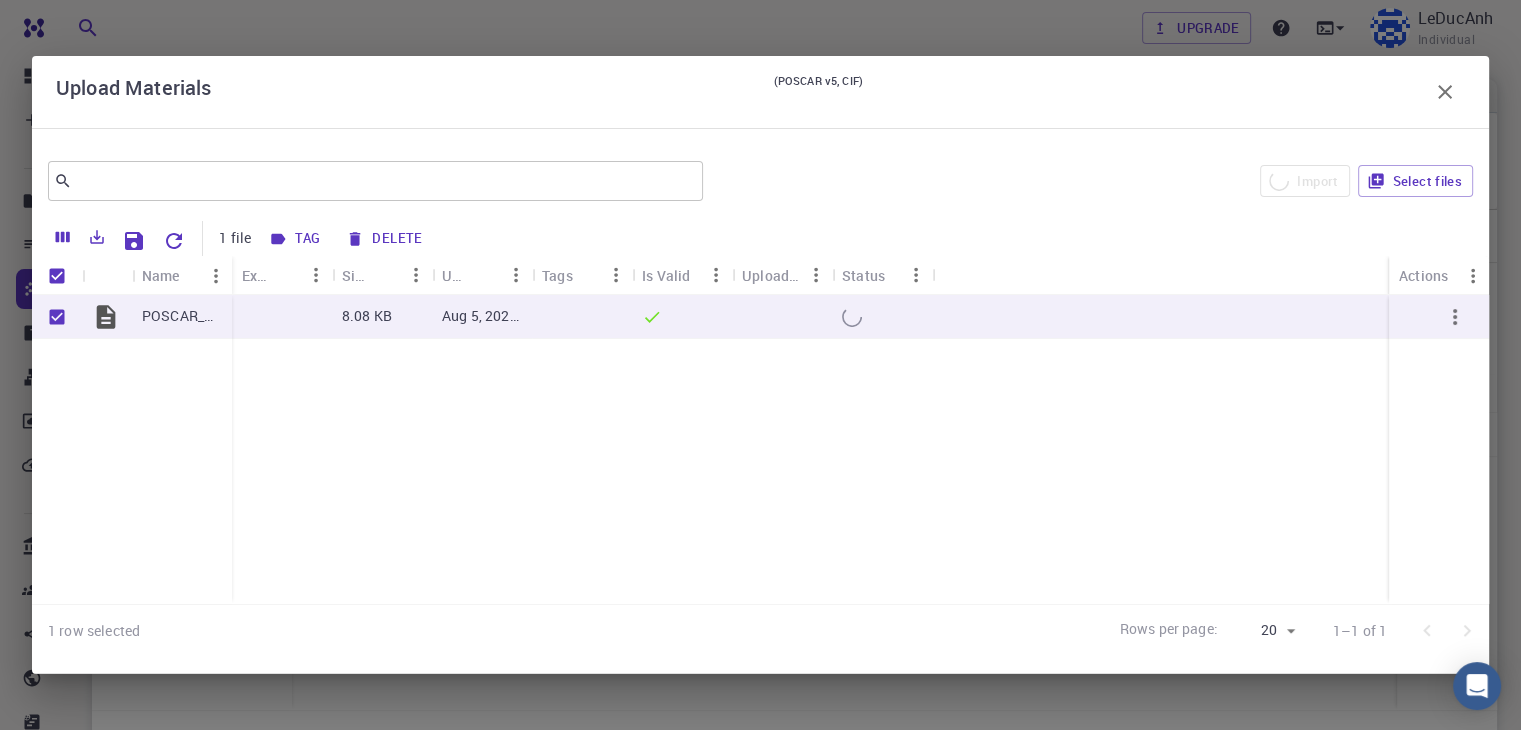 checkbox on "false" 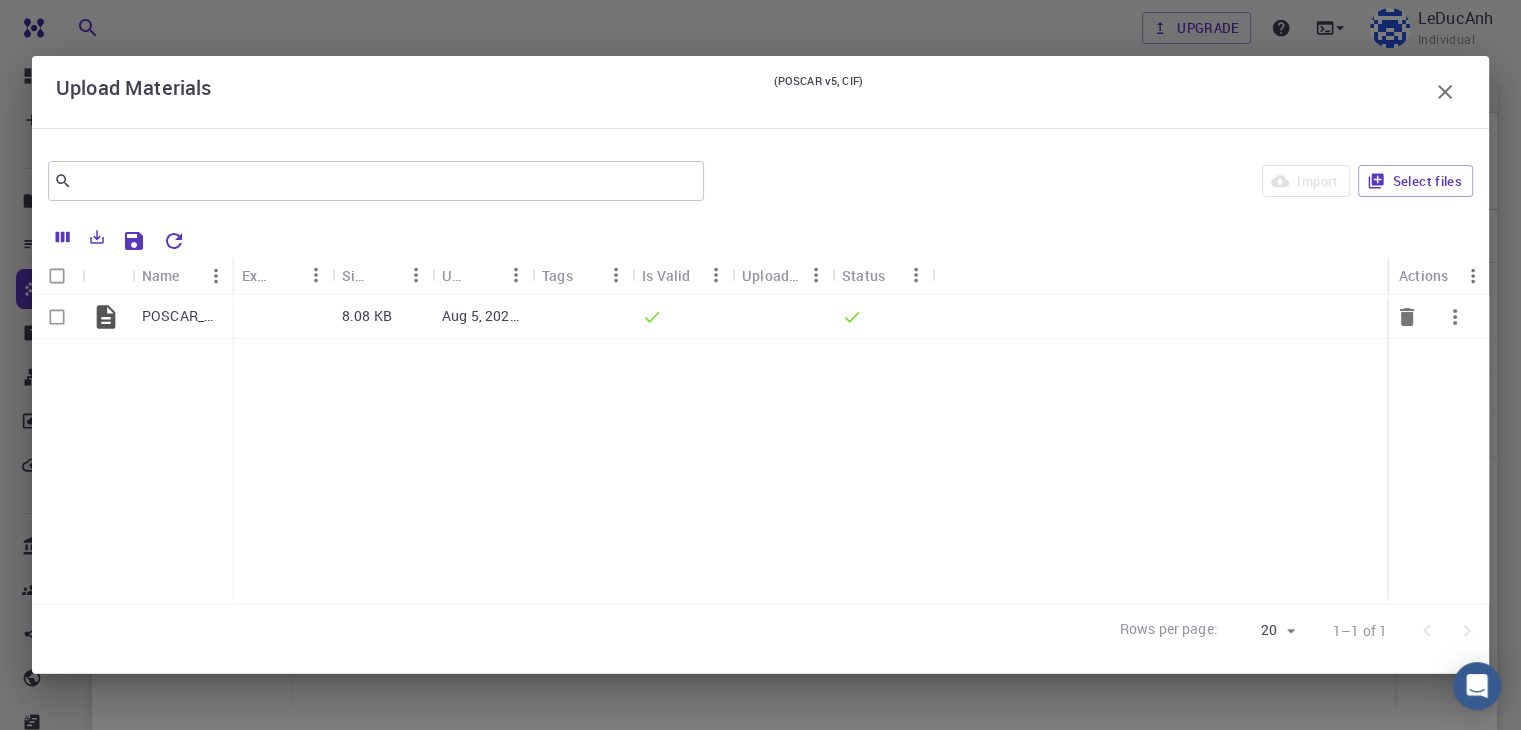 click at bounding box center (57, 317) 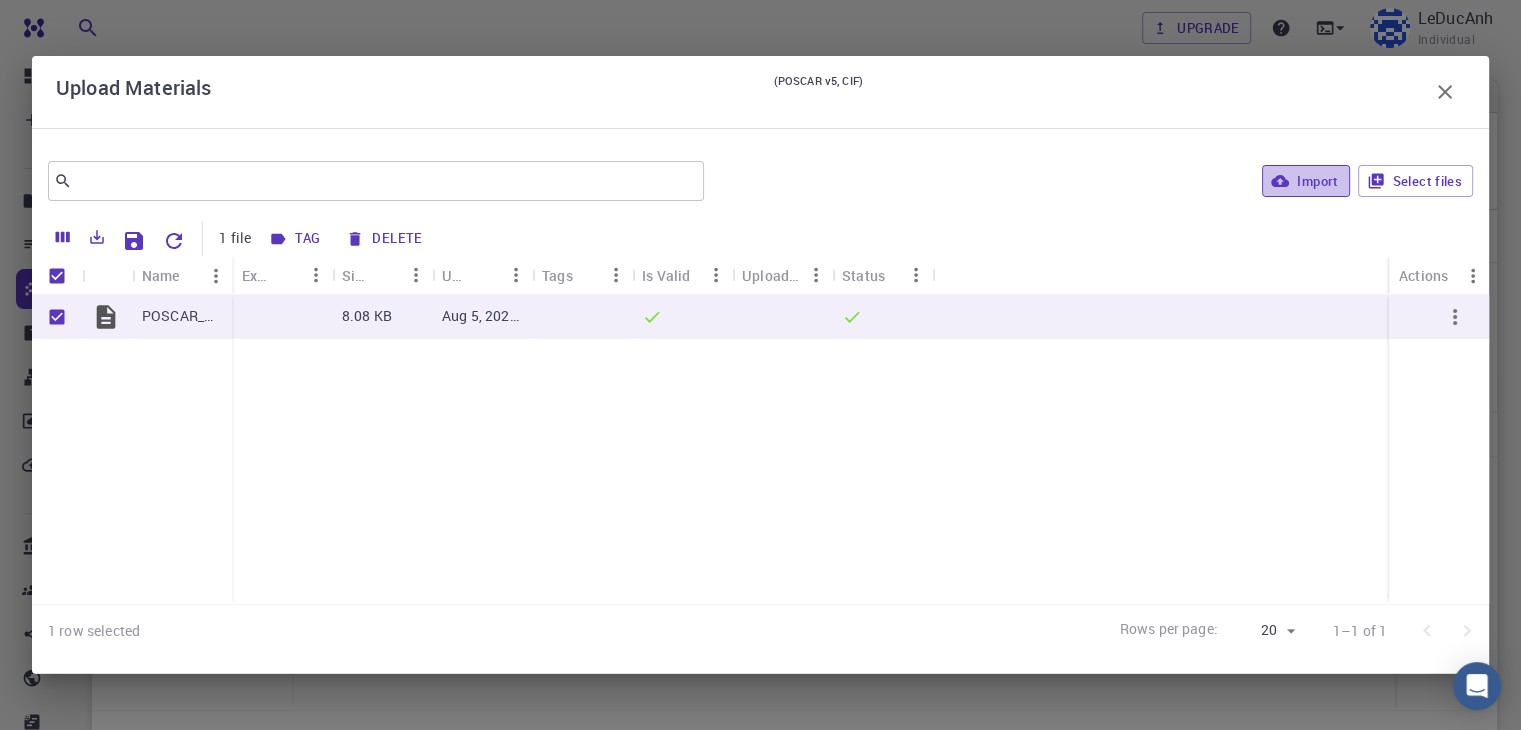 click on "Import" at bounding box center [1305, 181] 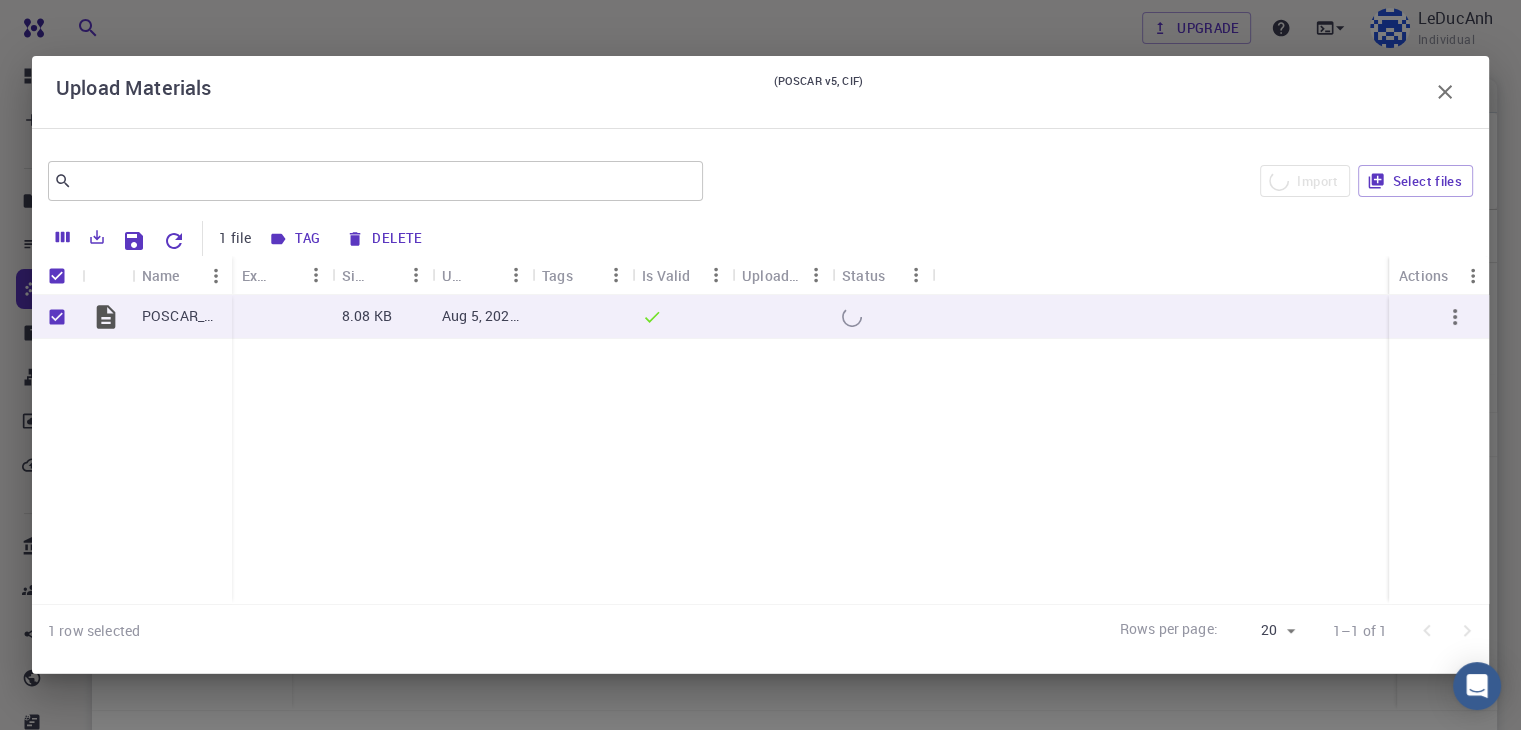 checkbox on "false" 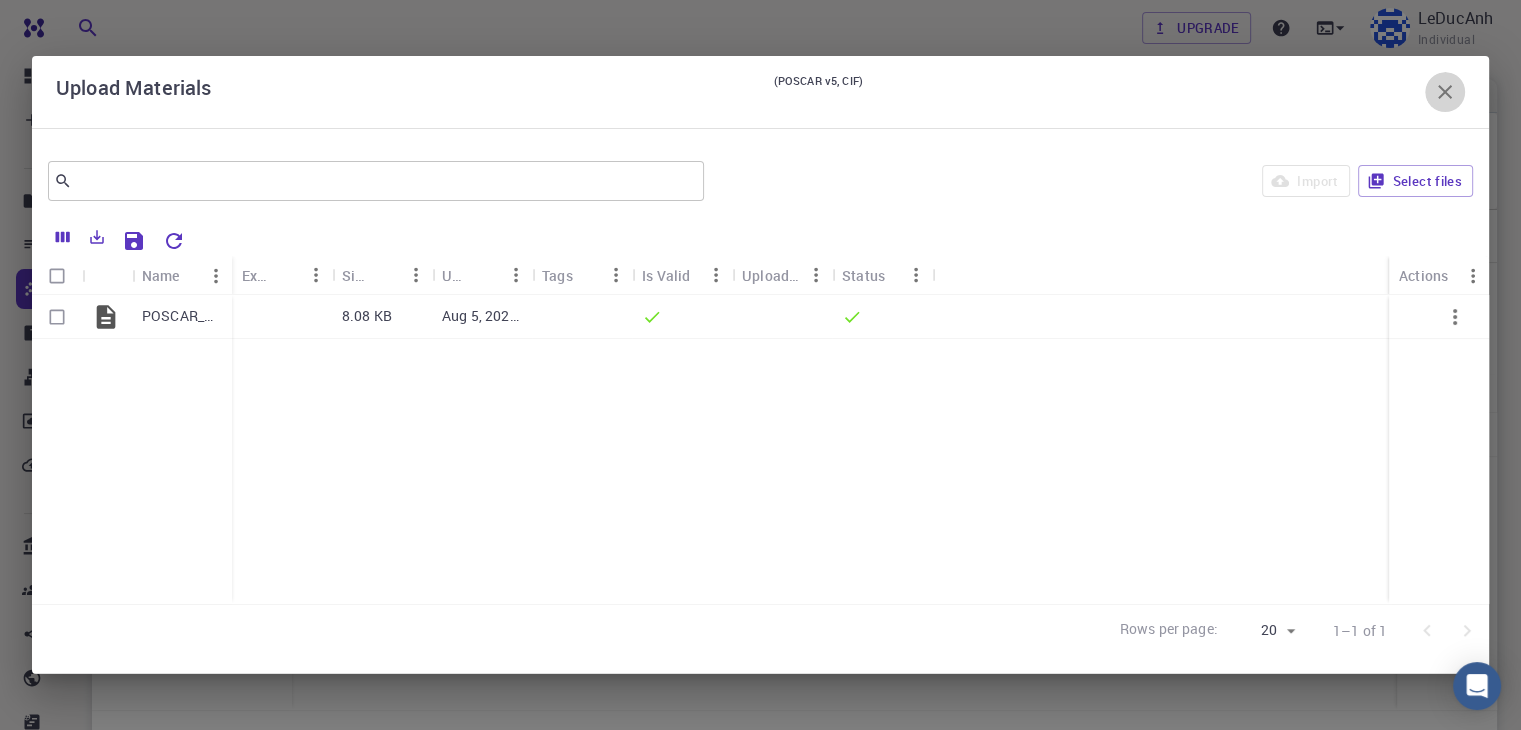 click 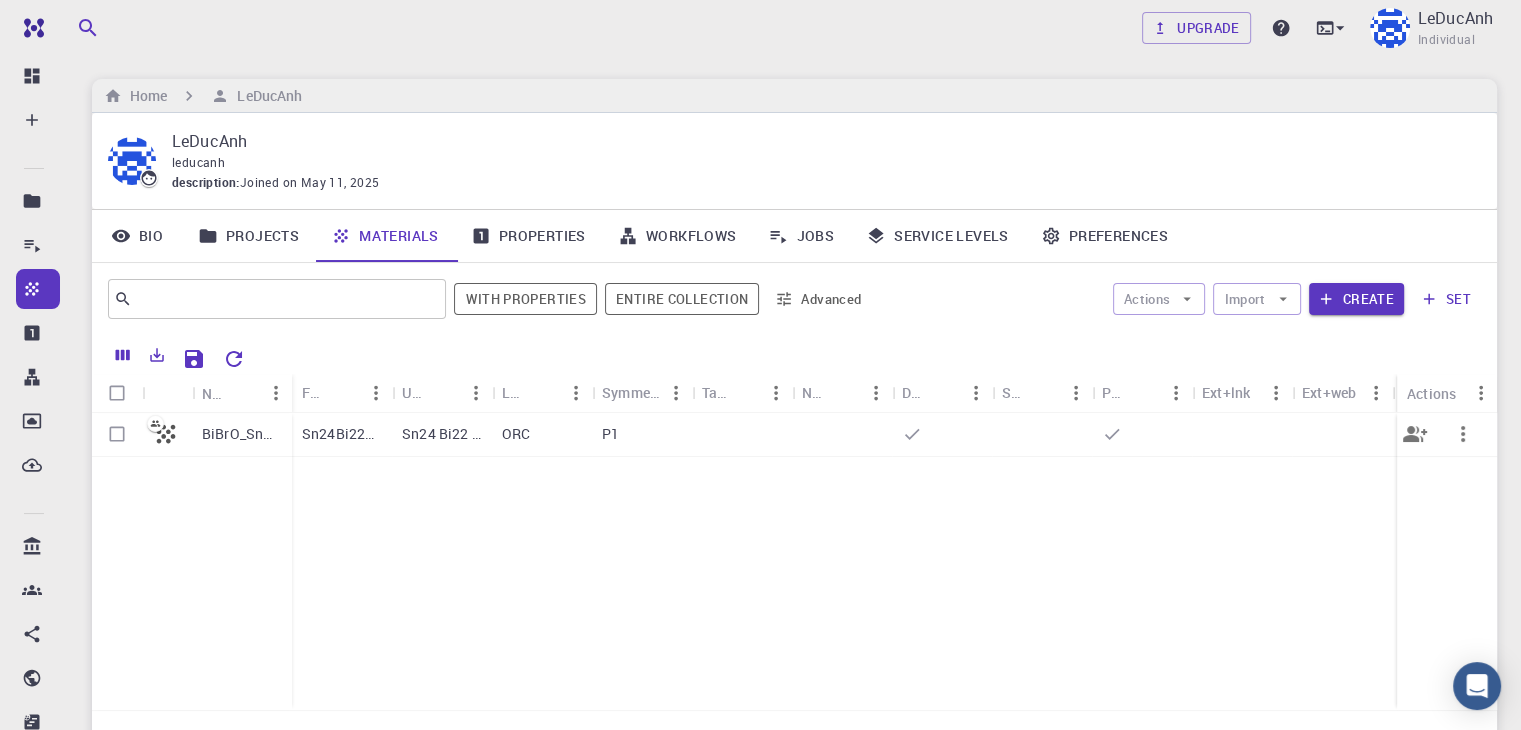 click on "BiBrO_SnO2_1_interface_ortho_min_atoms" at bounding box center [242, 434] 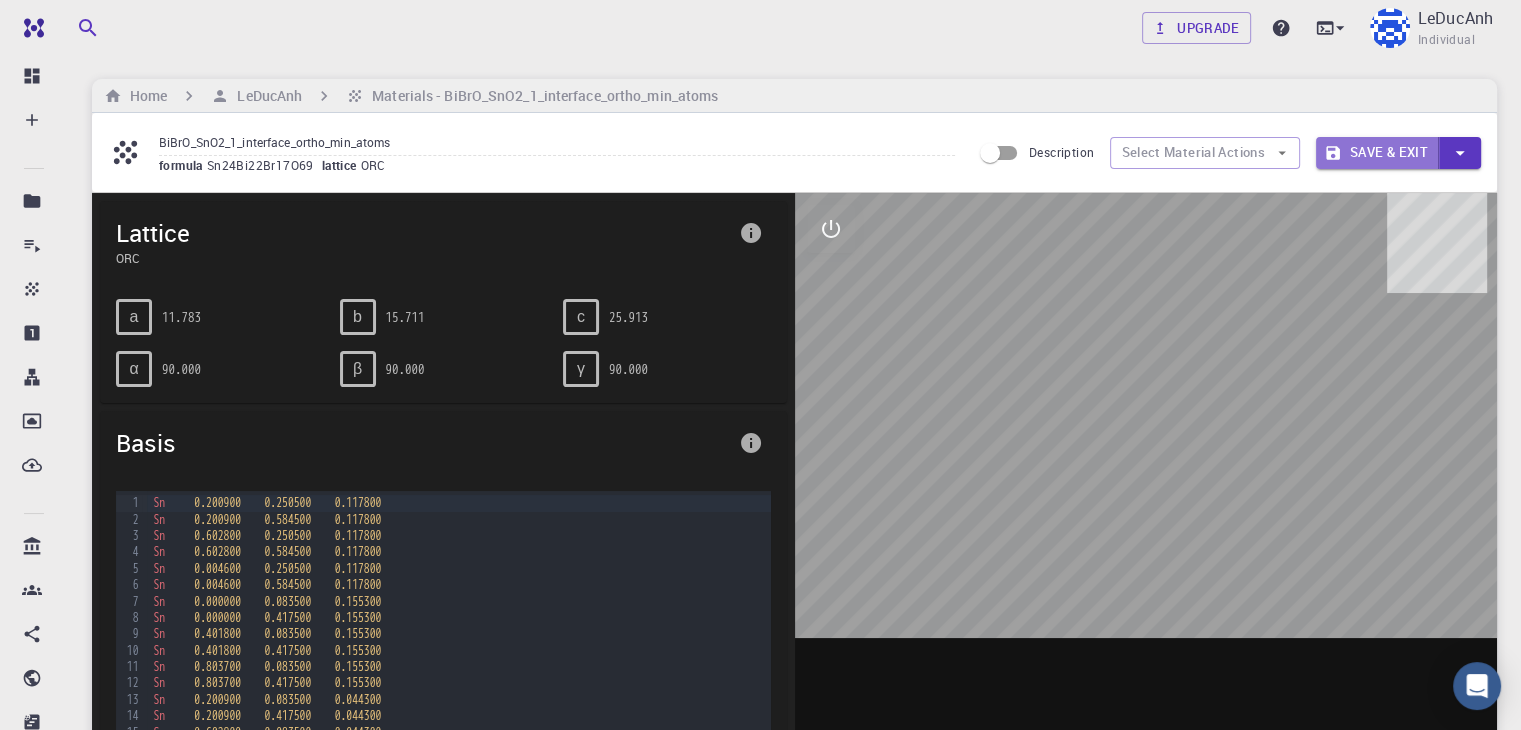 click on "Save & Exit" at bounding box center (1377, 153) 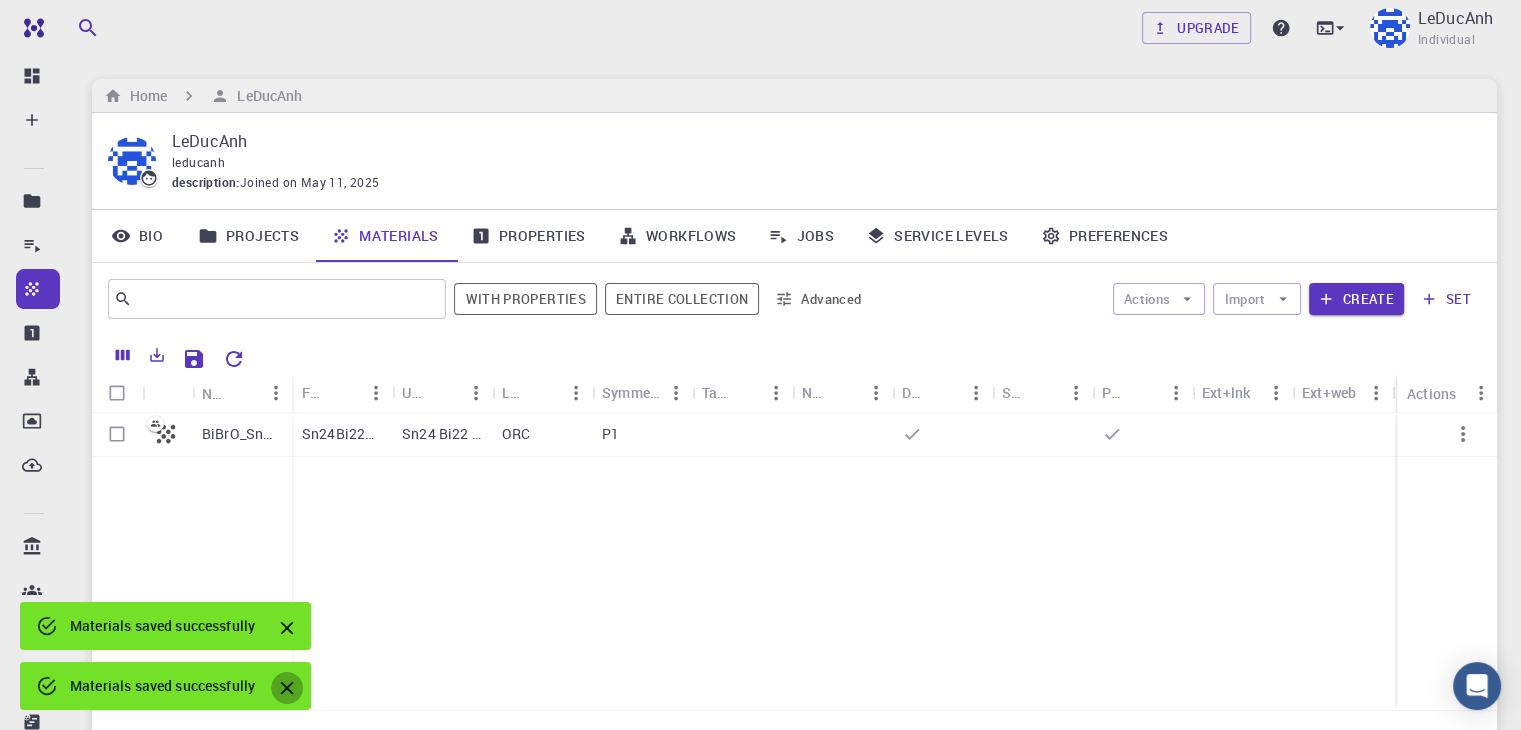 click 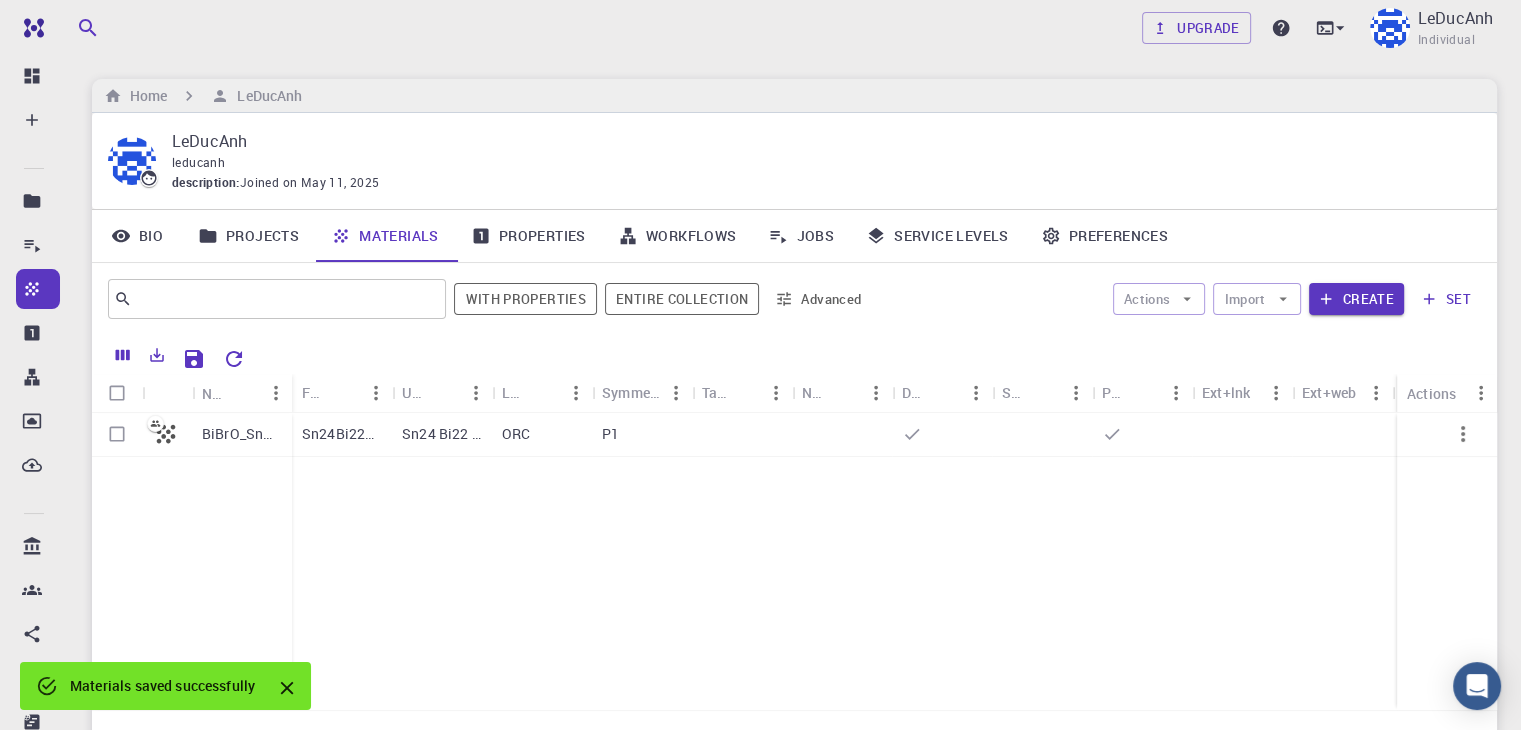 click on "BiBrO_SnO2_1_interface_ortho_min_atoms" at bounding box center (192, 561) 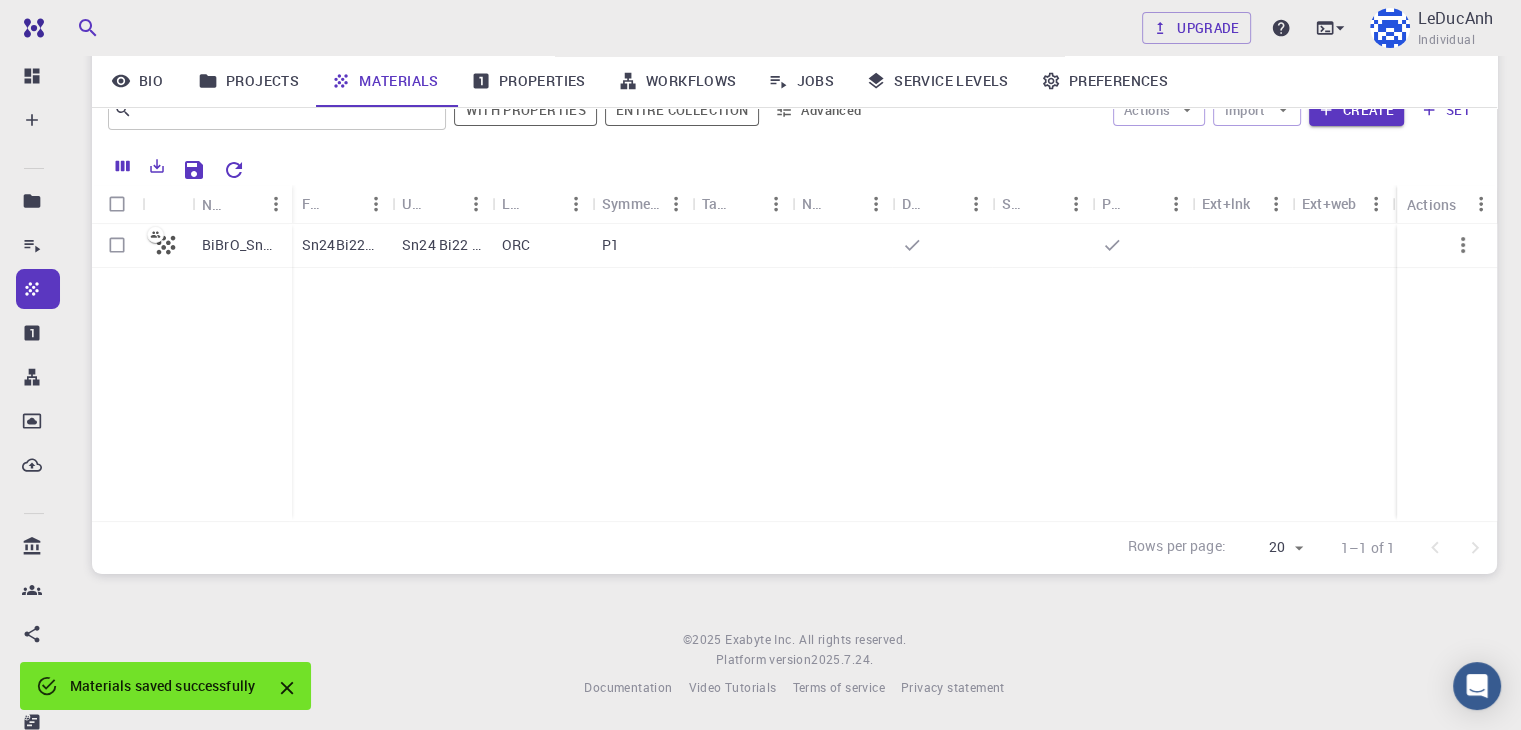 scroll, scrollTop: 0, scrollLeft: 0, axis: both 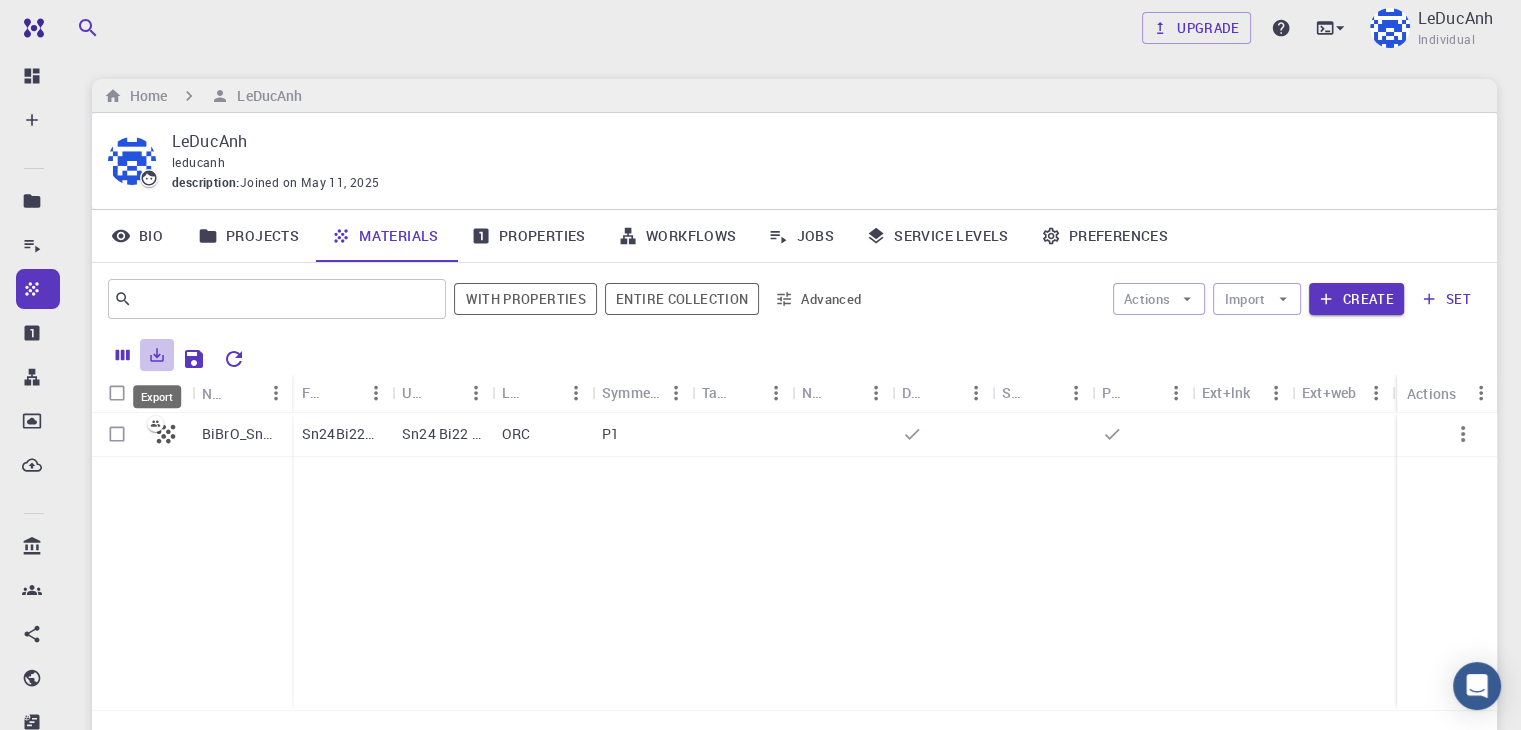click at bounding box center (157, 355) 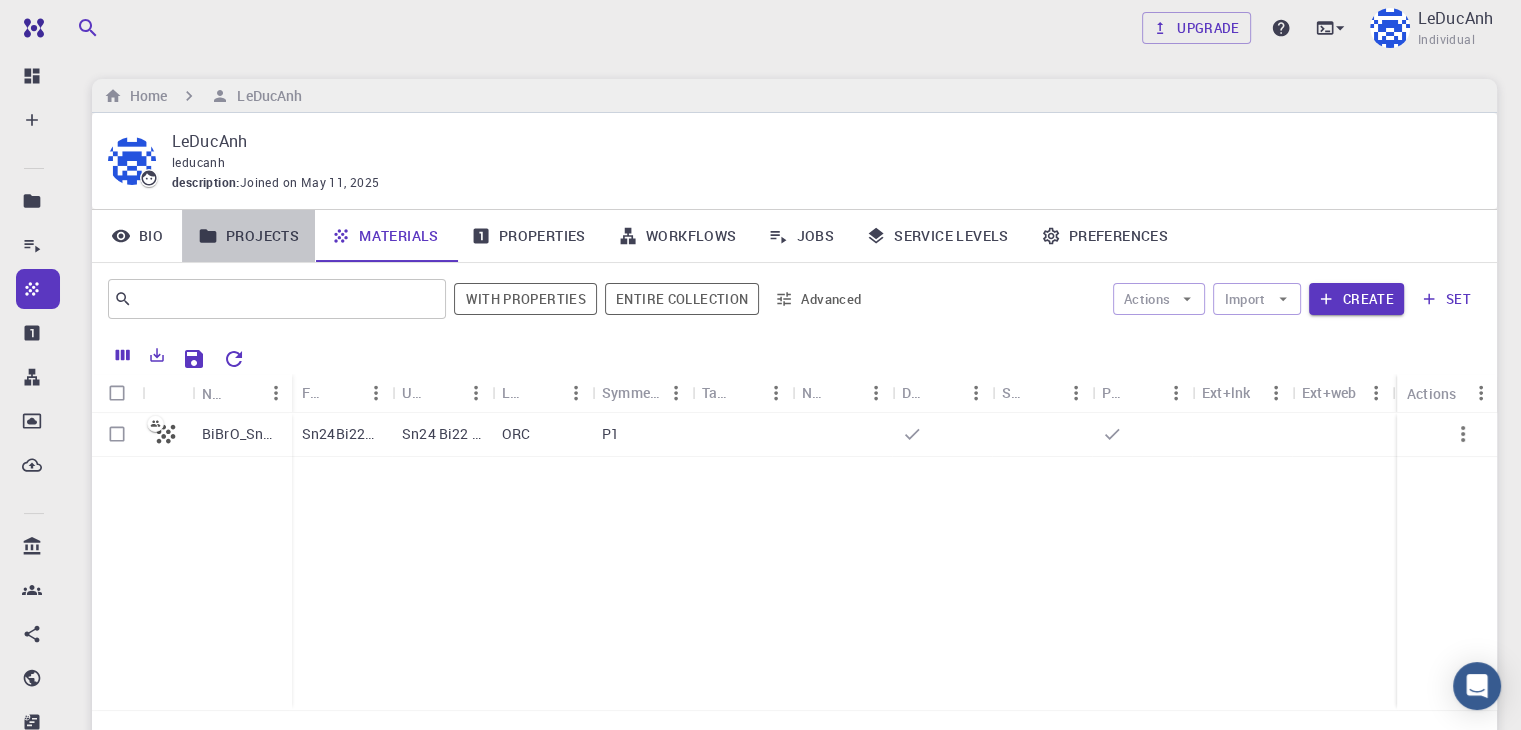 click on "Projects" at bounding box center [248, 236] 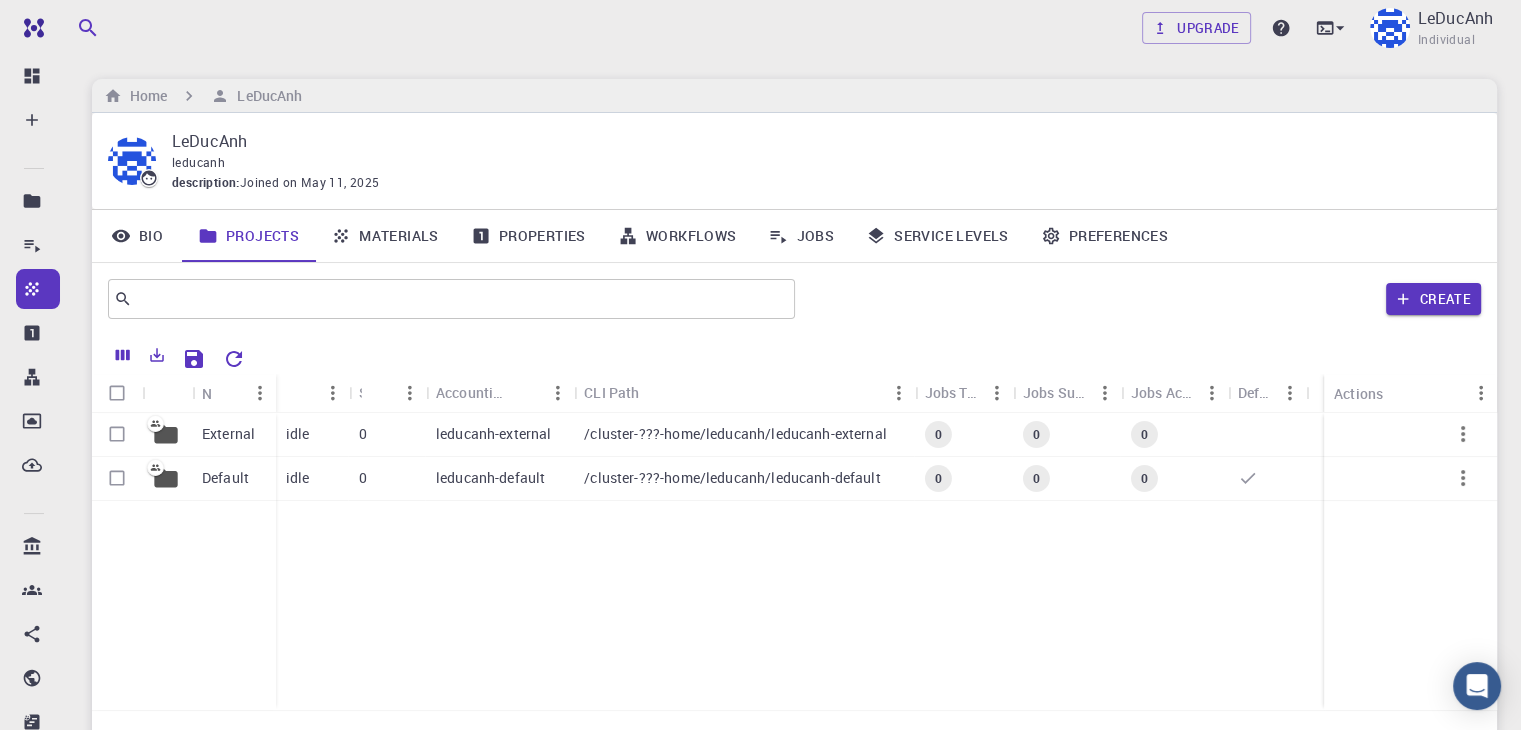 click 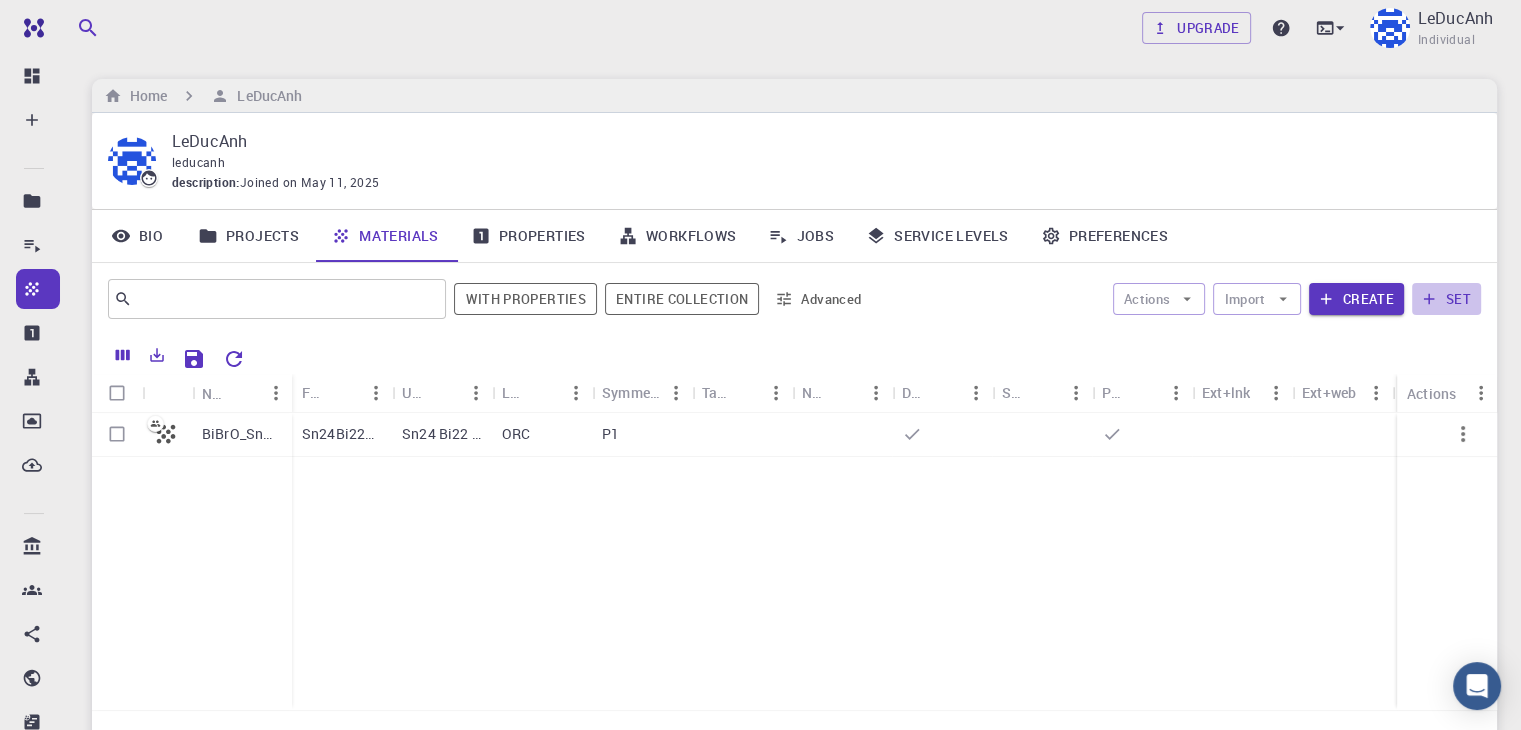 click 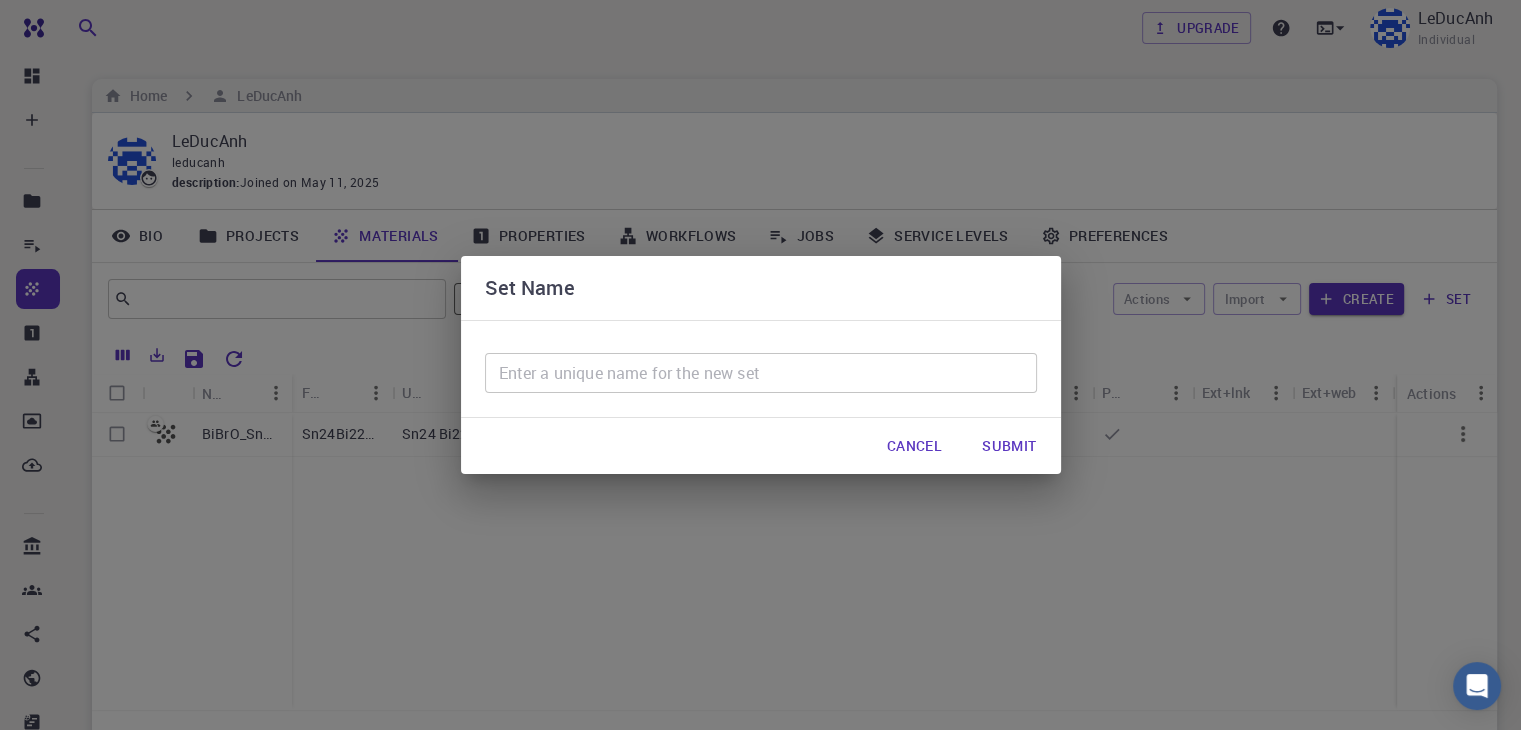 click on "Set Name ​ Cancel Submit" at bounding box center [760, 365] 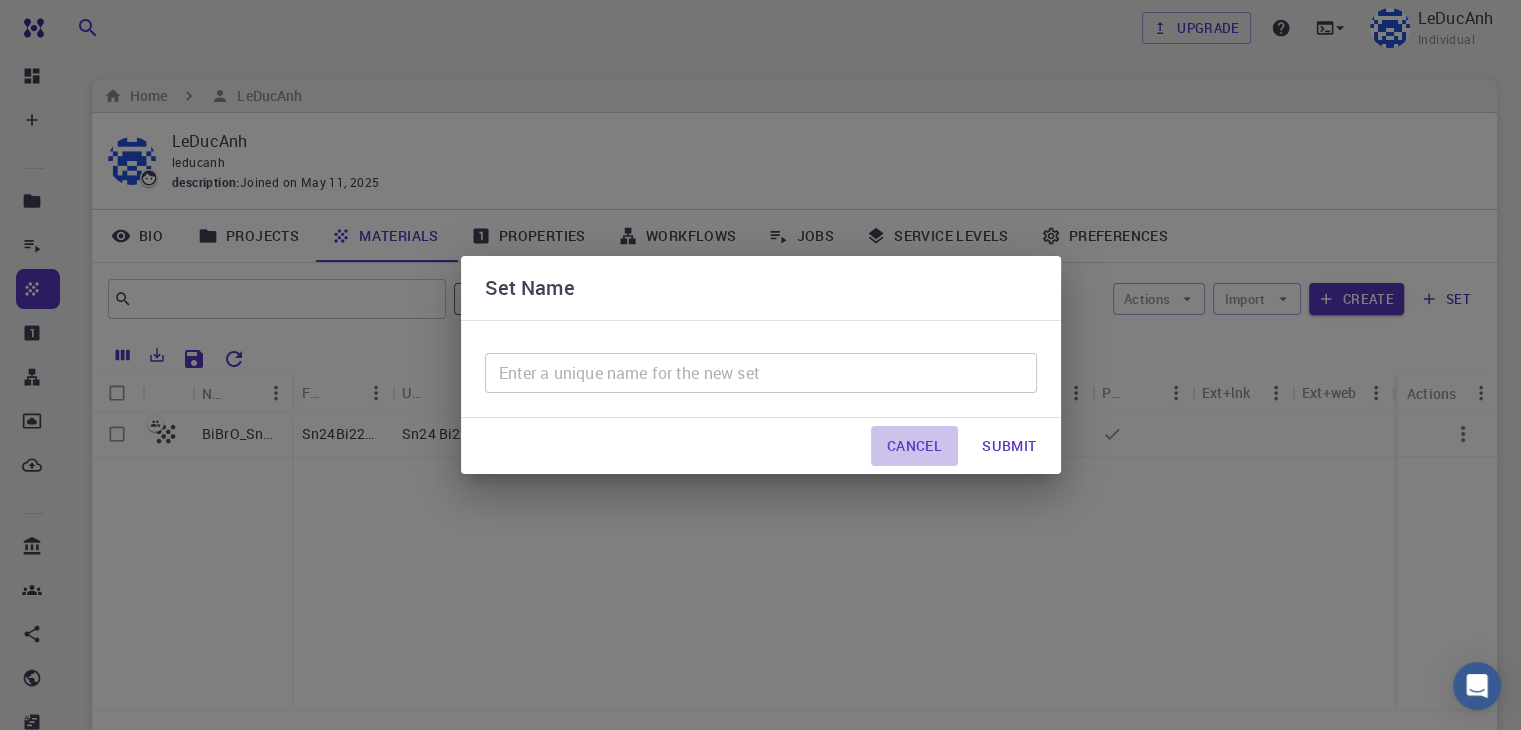 click on "Cancel" at bounding box center [914, 446] 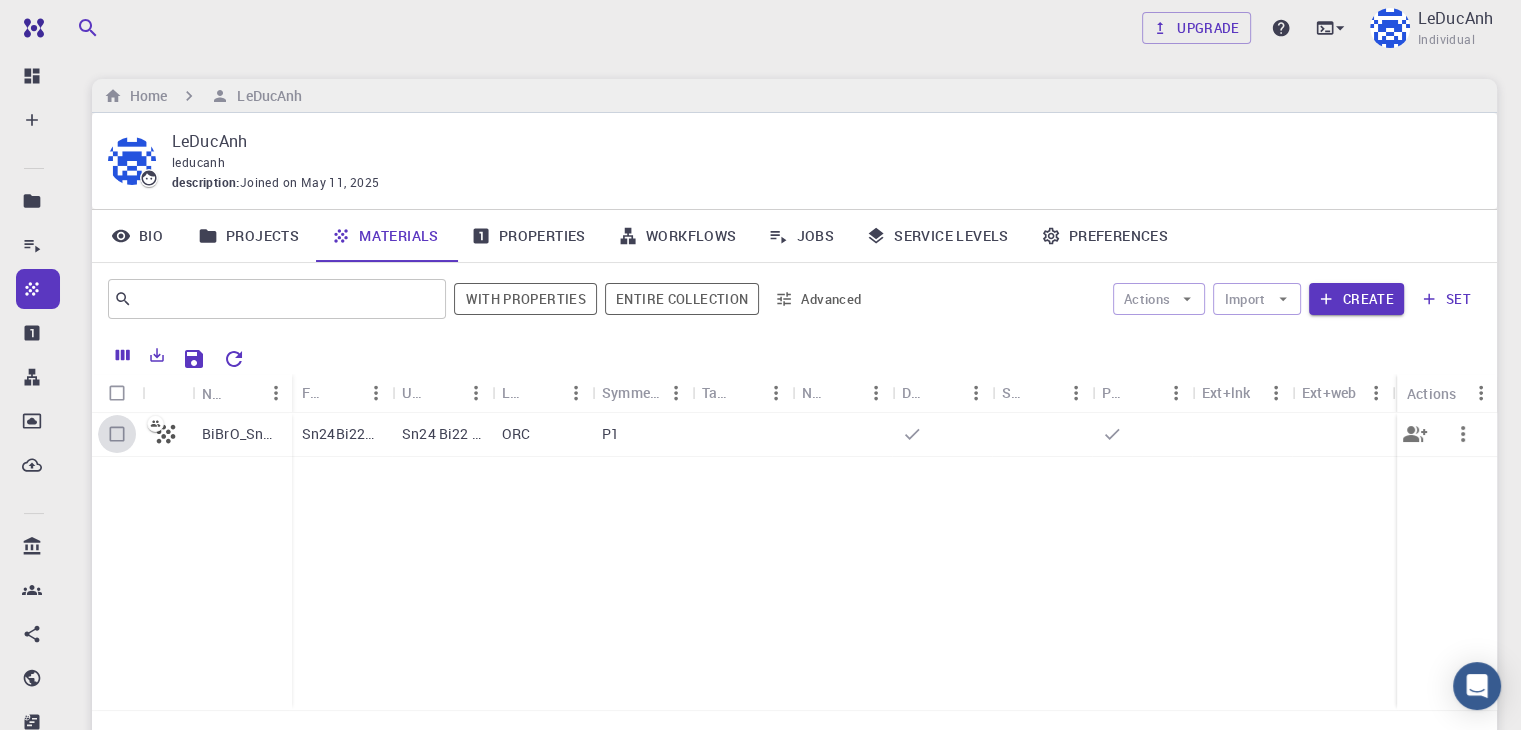 click at bounding box center [117, 434] 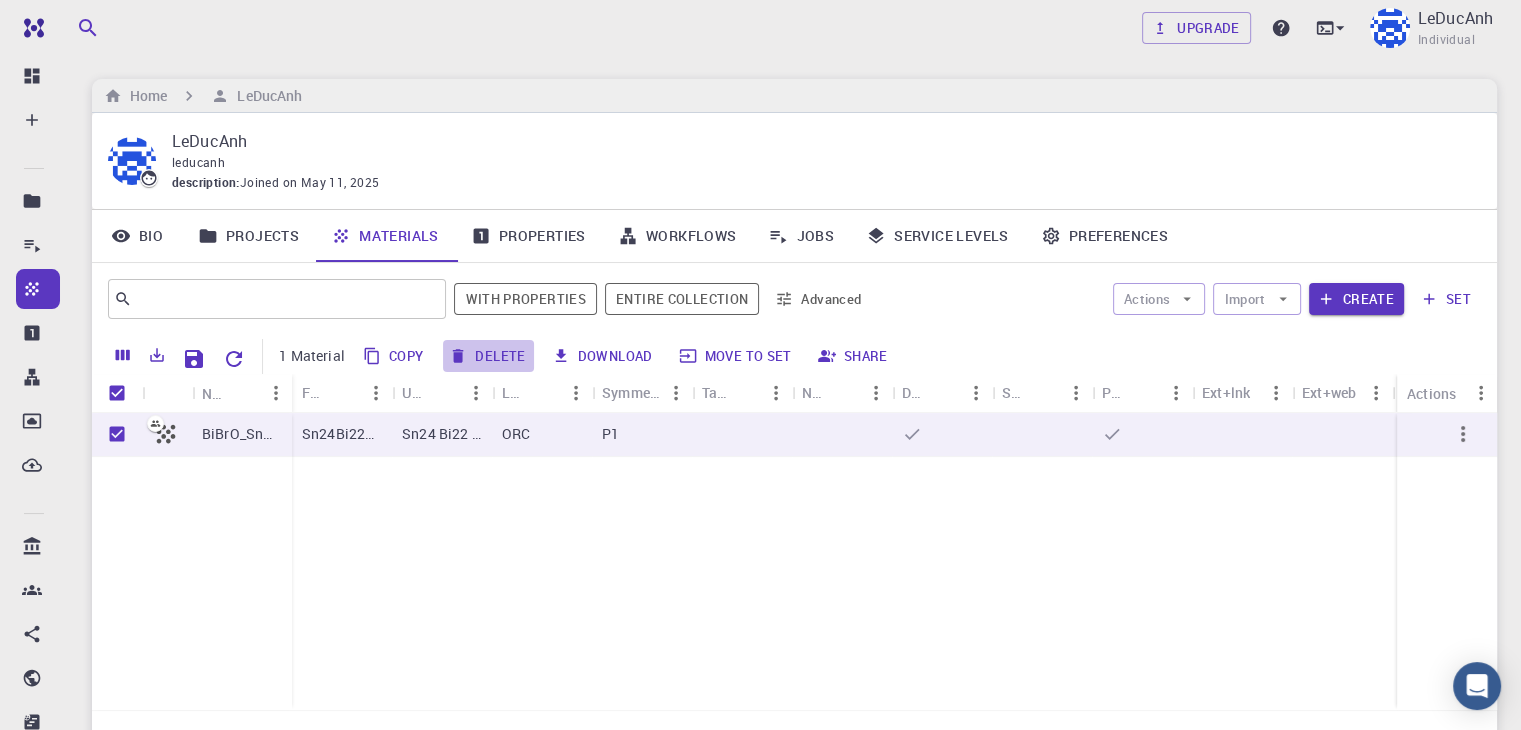 click on "Delete" at bounding box center (488, 356) 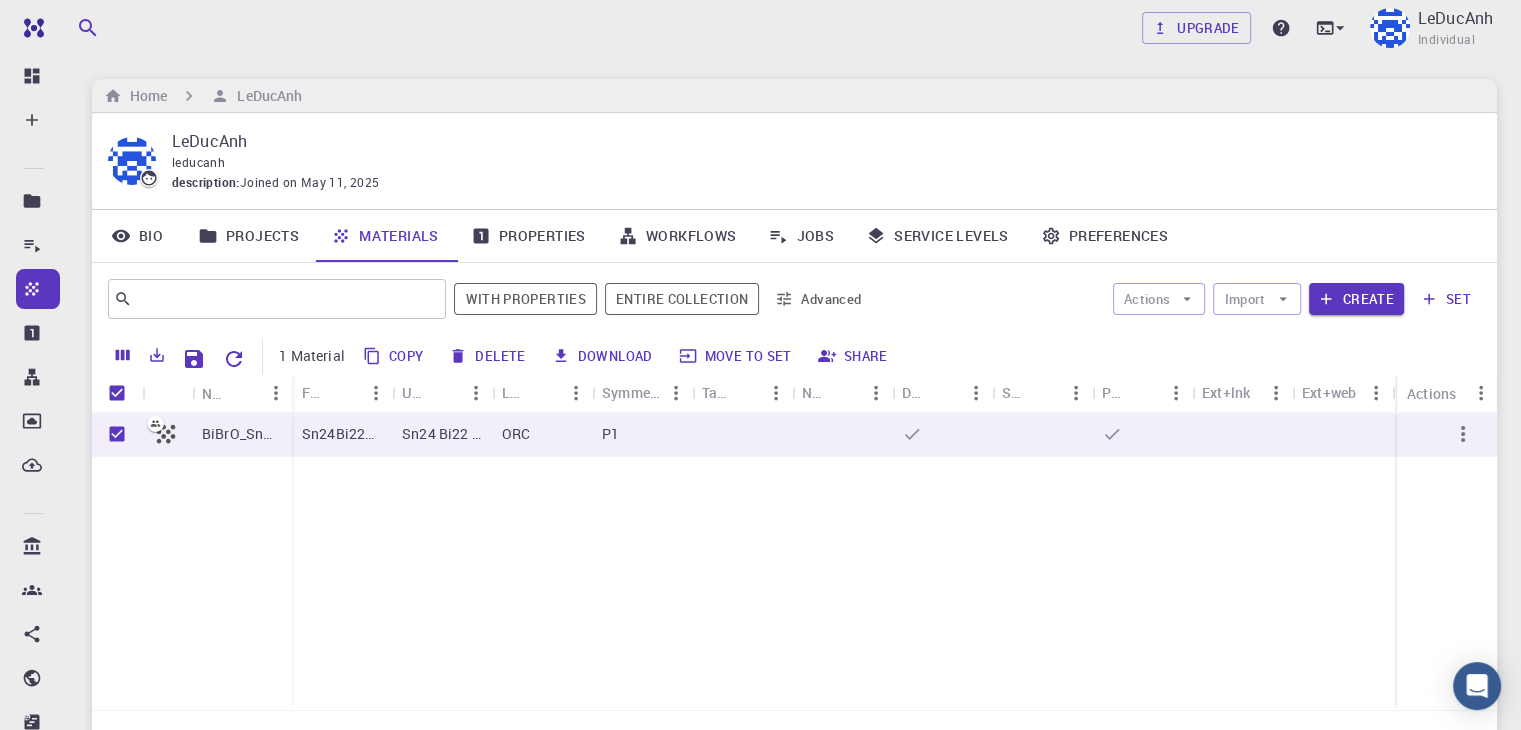 checkbox on "false" 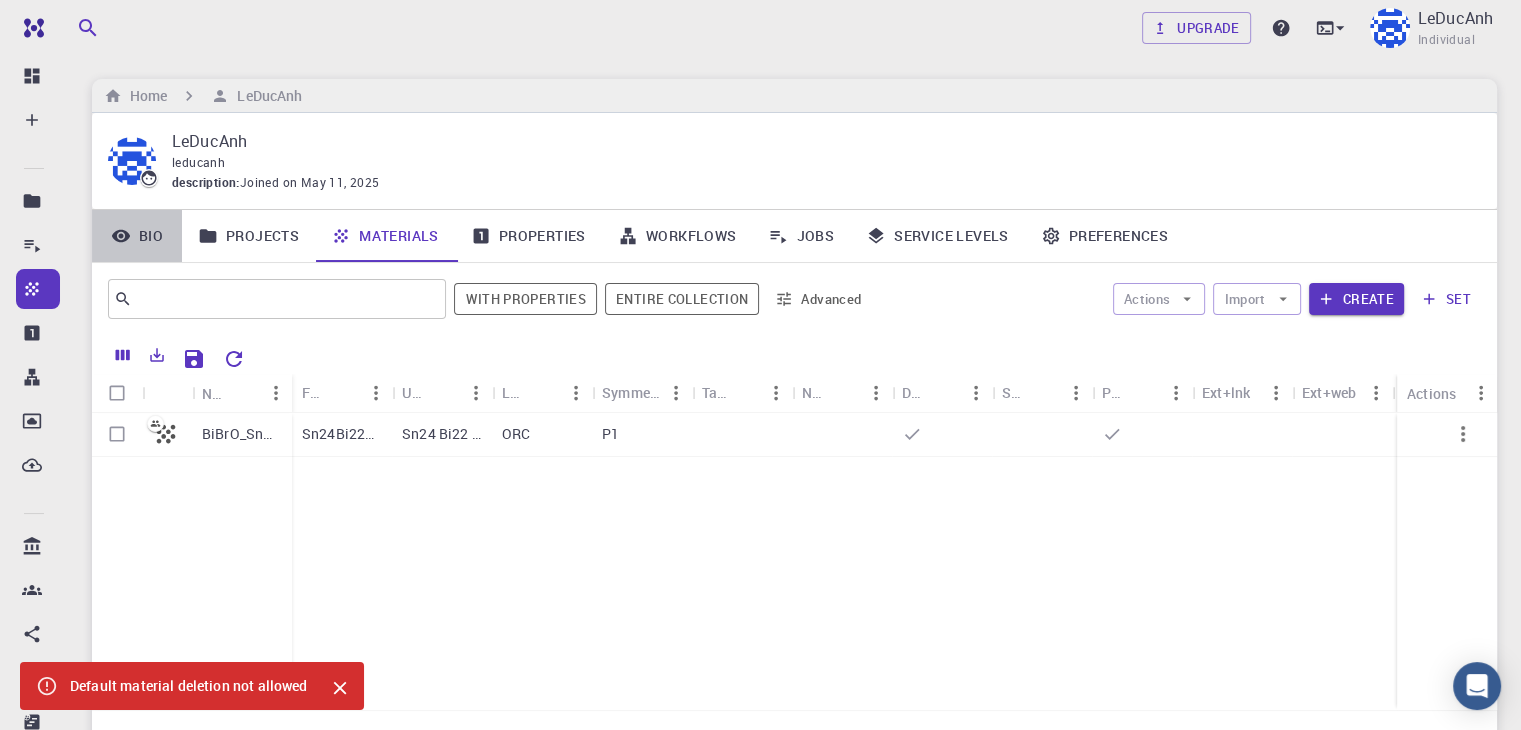 click on "Bio" at bounding box center (137, 236) 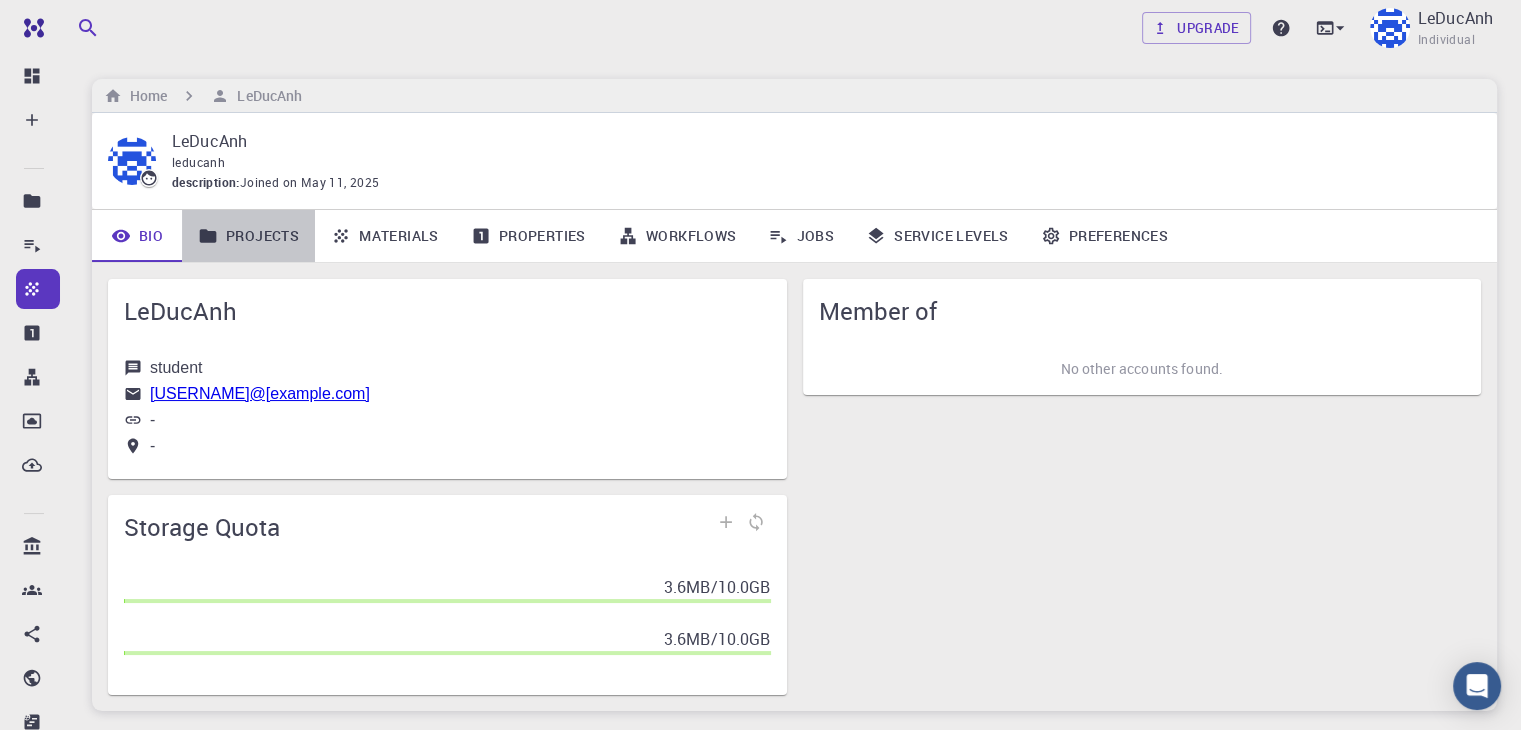 click on "Projects" at bounding box center [248, 236] 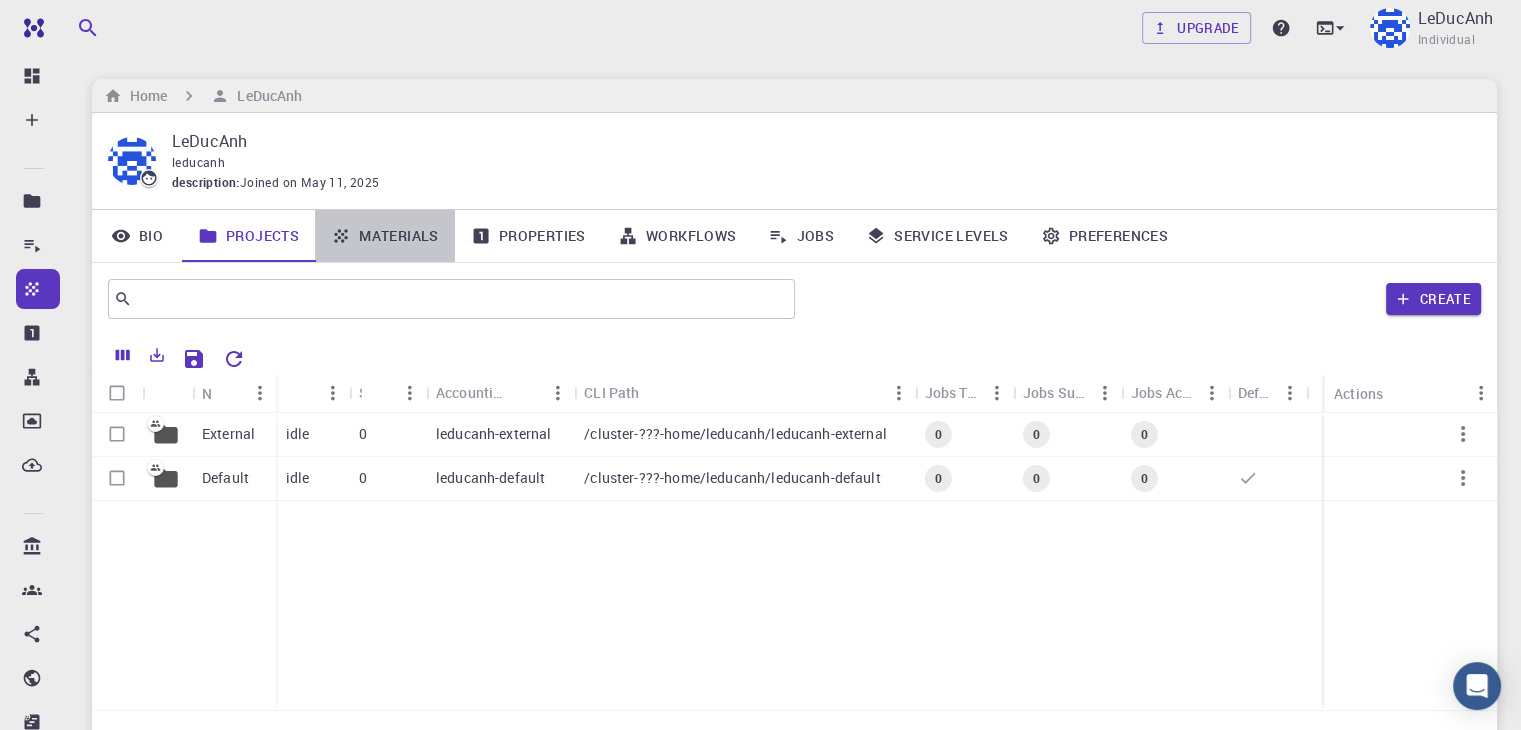 click on "Materials" at bounding box center (385, 236) 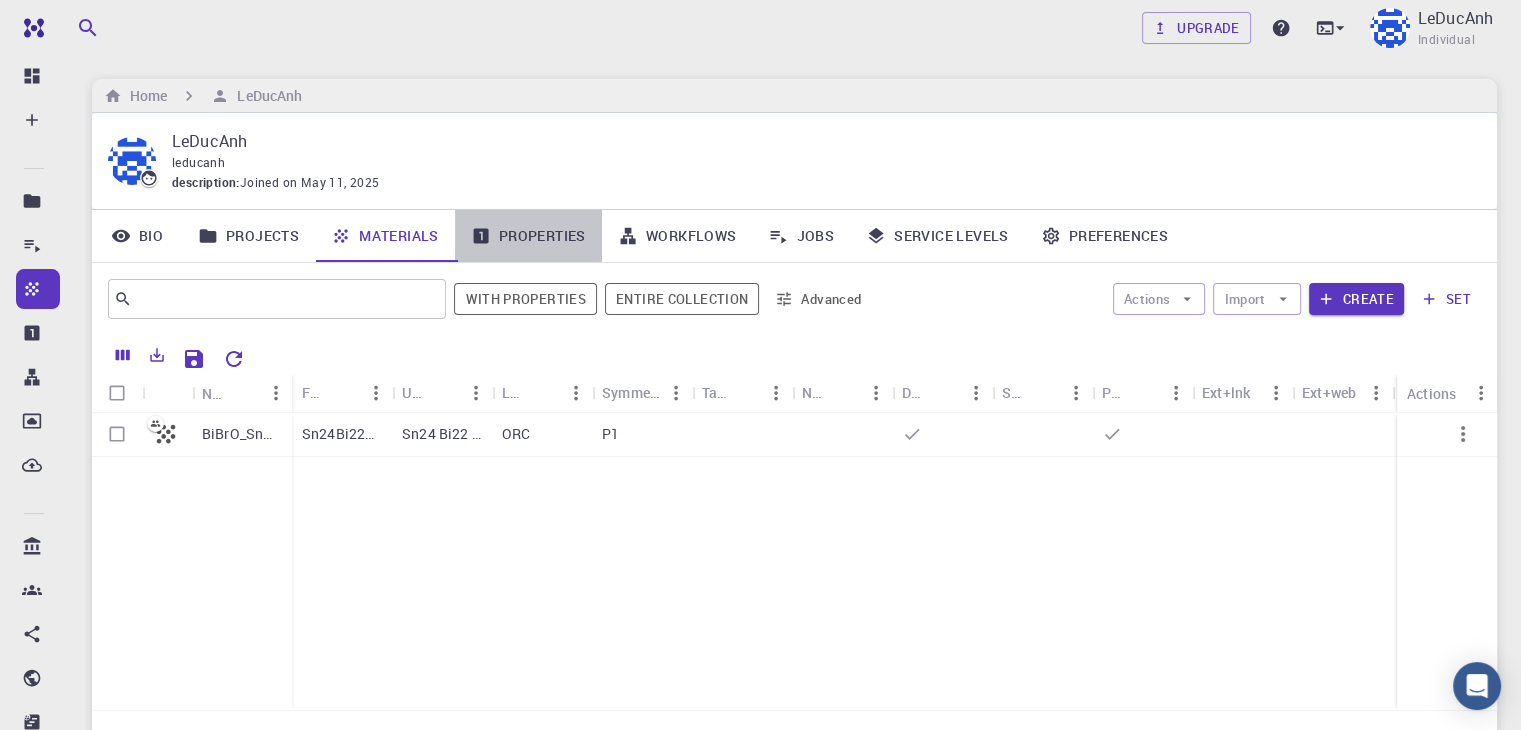 click on "Properties" at bounding box center [528, 236] 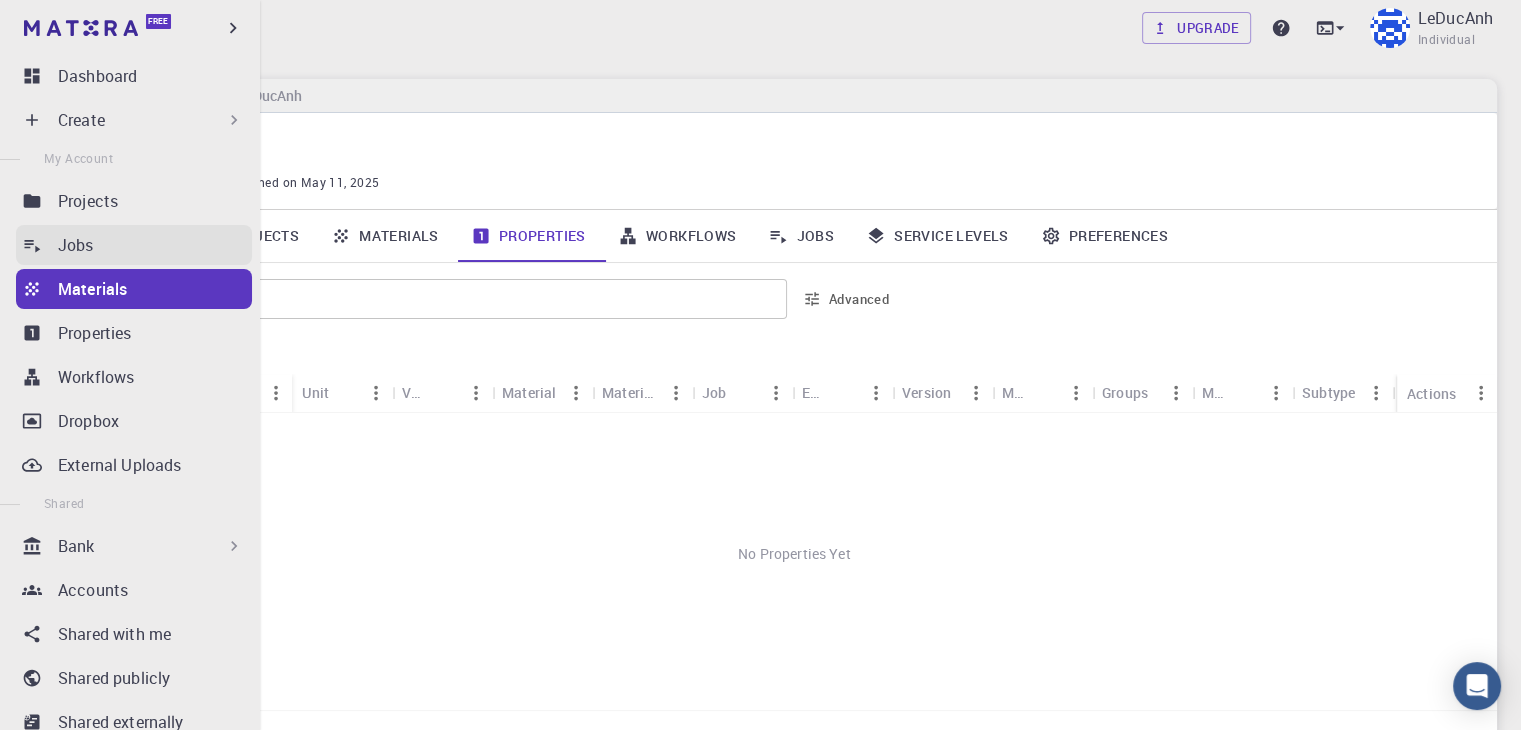 click on "Jobs" at bounding box center (134, 245) 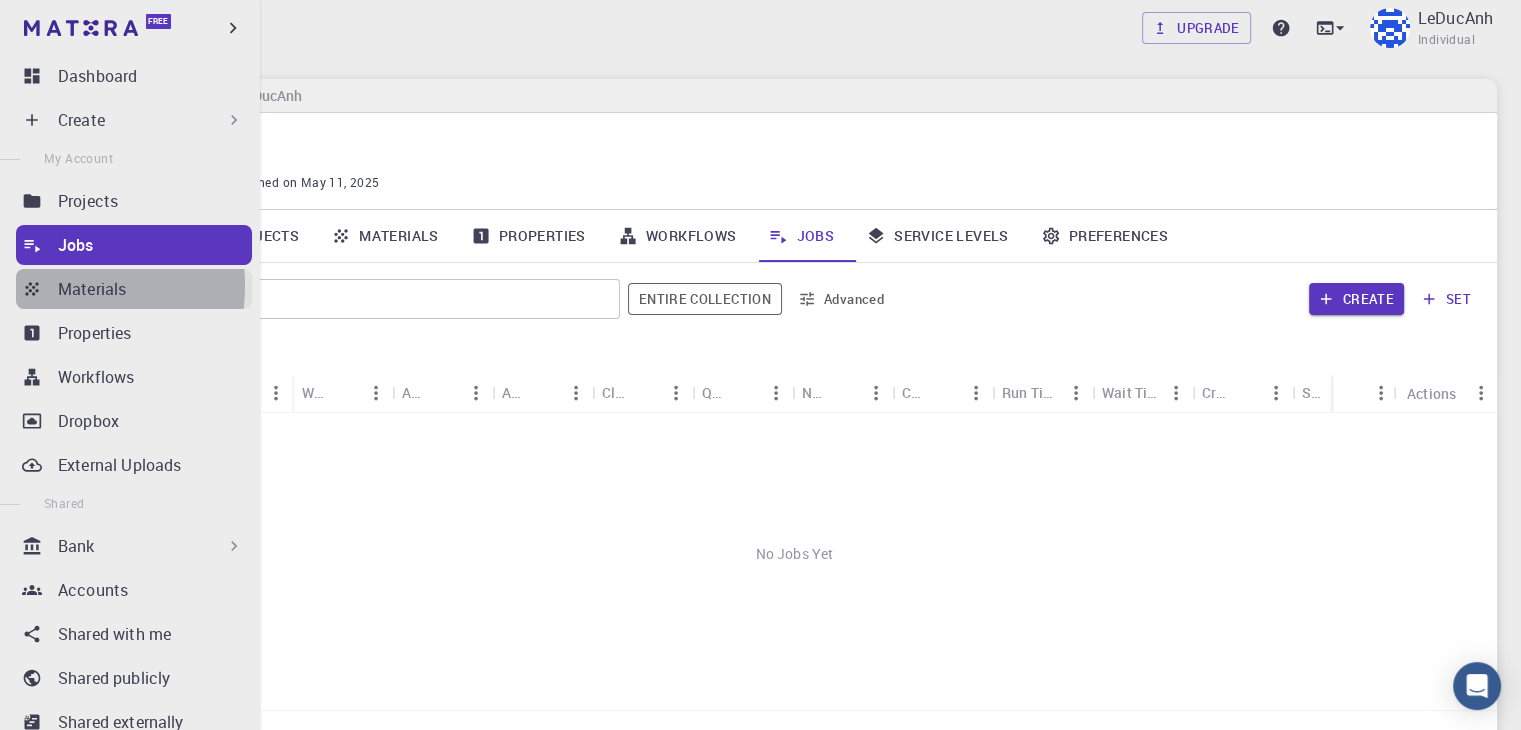 click on "Materials" at bounding box center (92, 289) 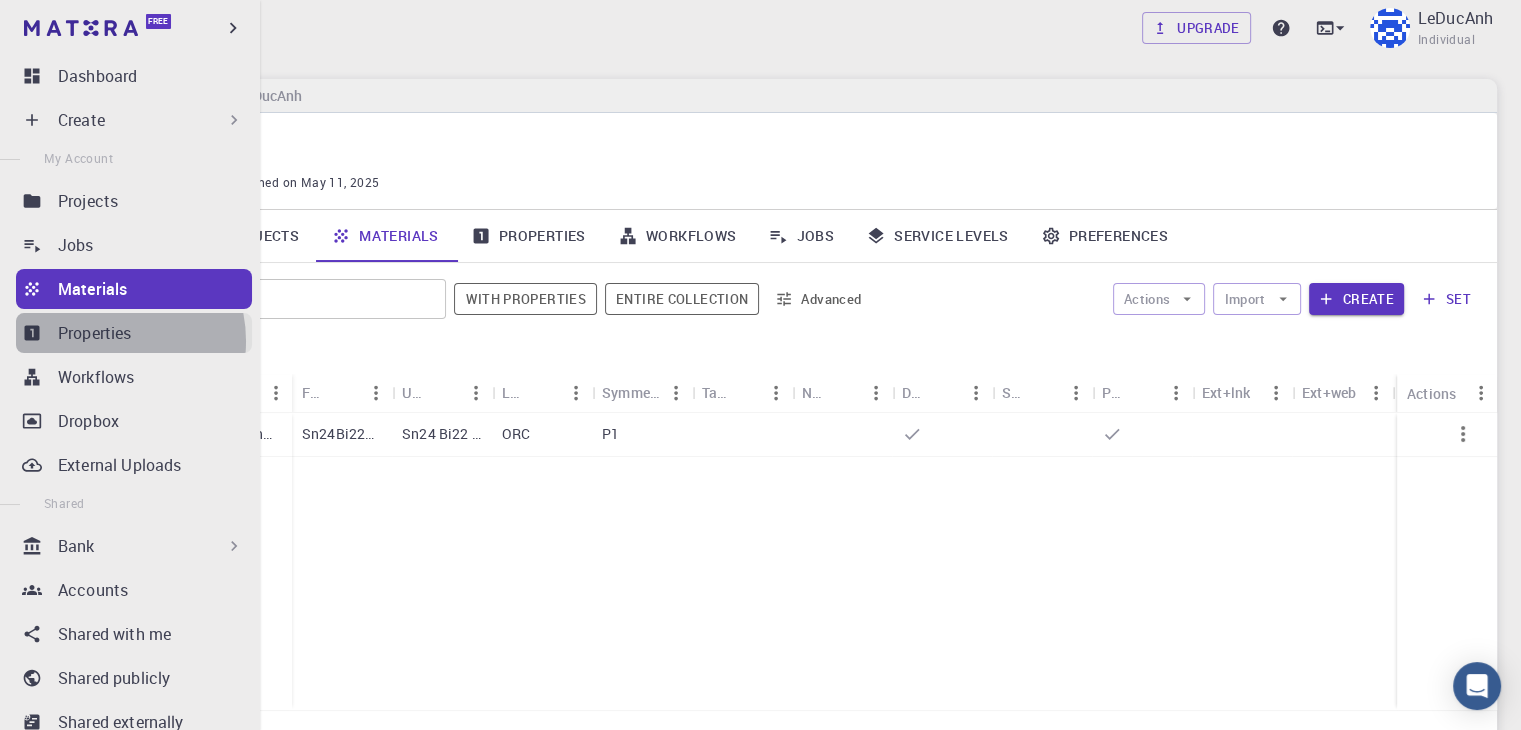 click on "Properties" at bounding box center (95, 333) 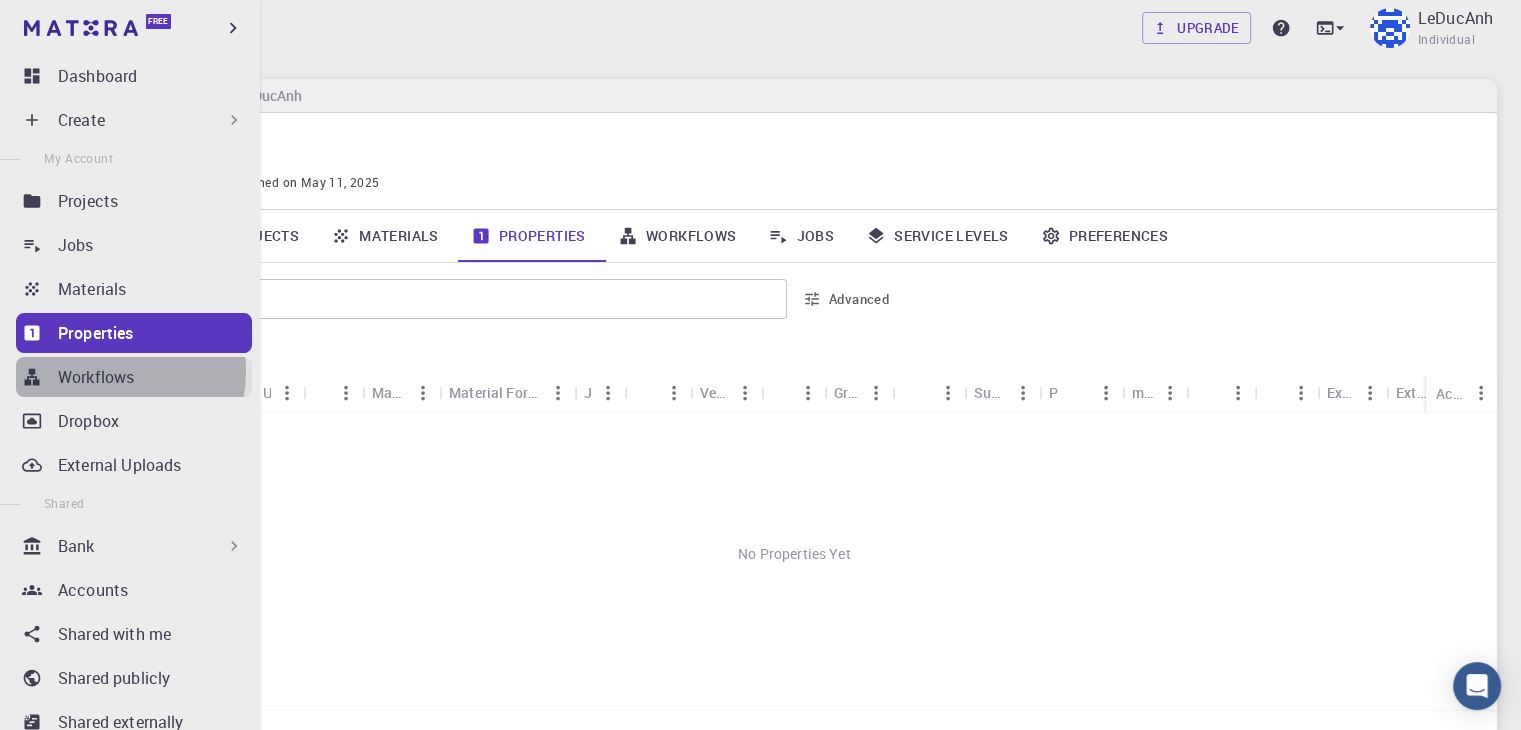 click on "Workflows" at bounding box center [96, 377] 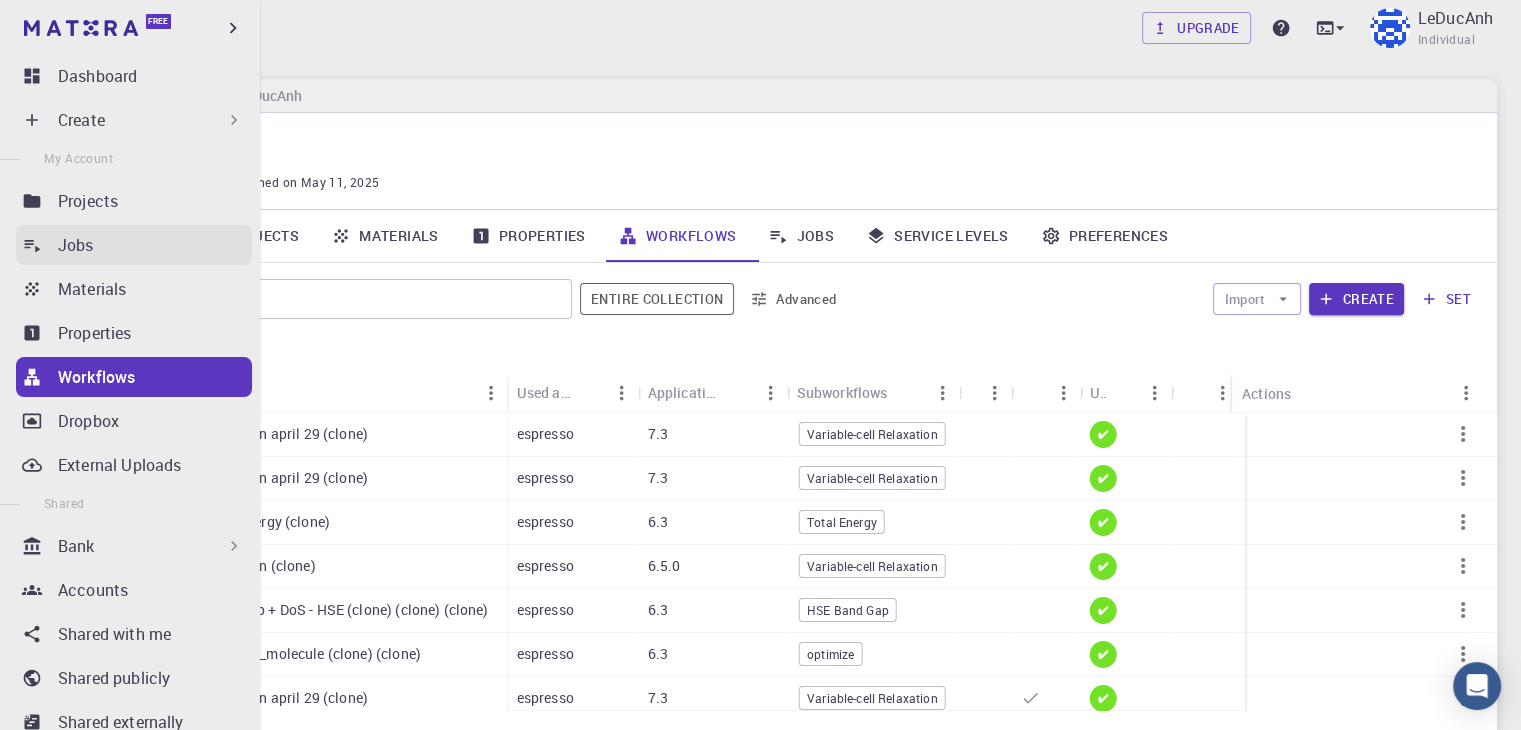 click 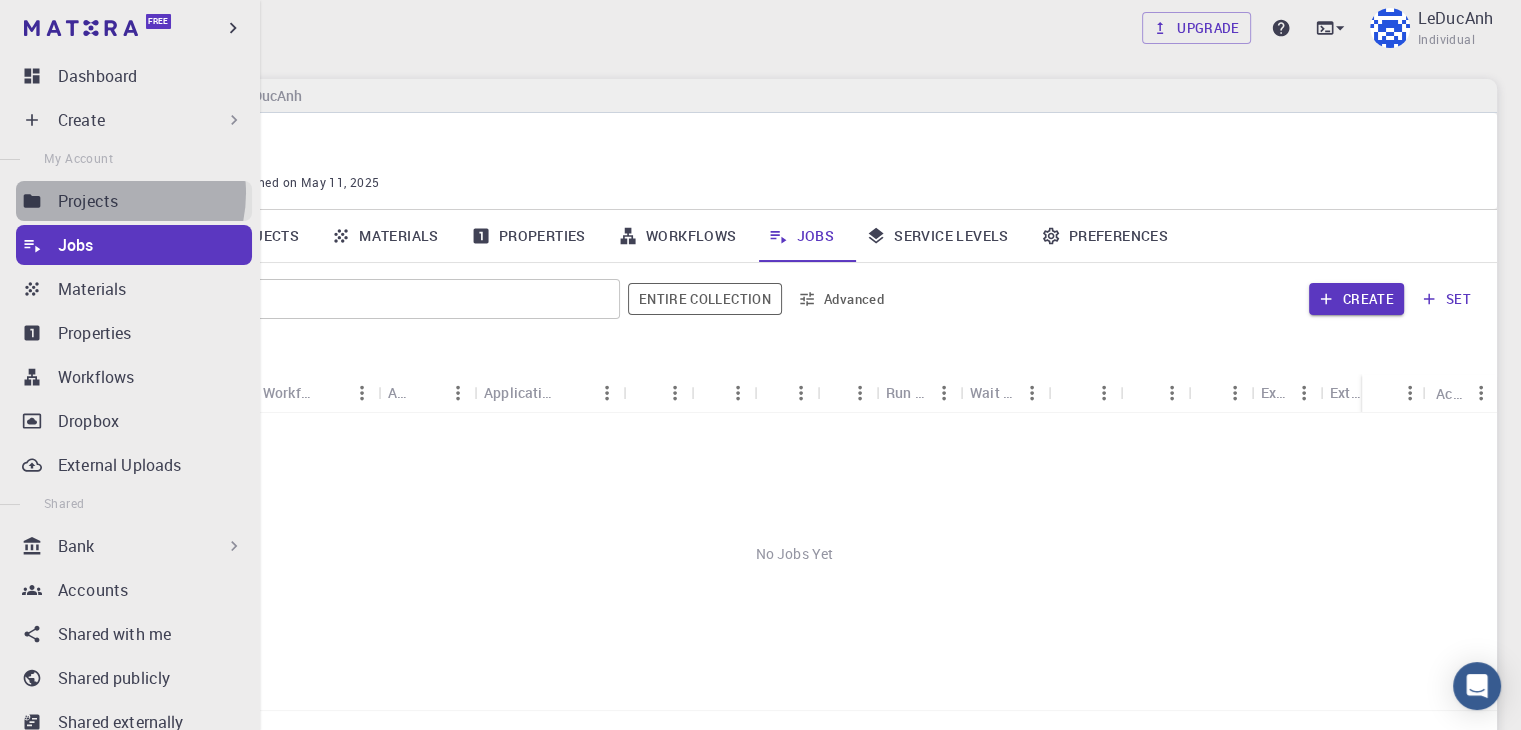 click on "Projects" at bounding box center [88, 201] 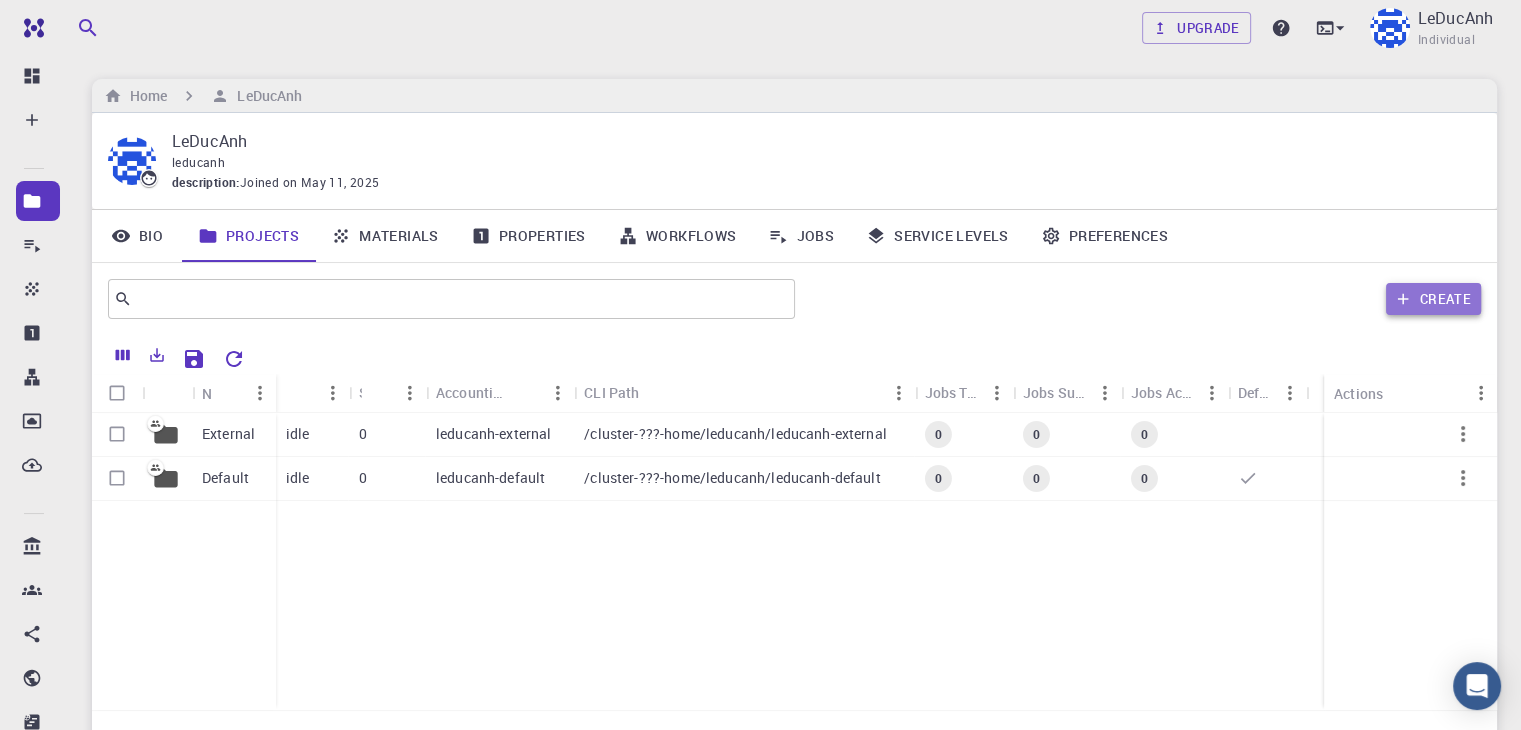 click on "Create" at bounding box center [1433, 299] 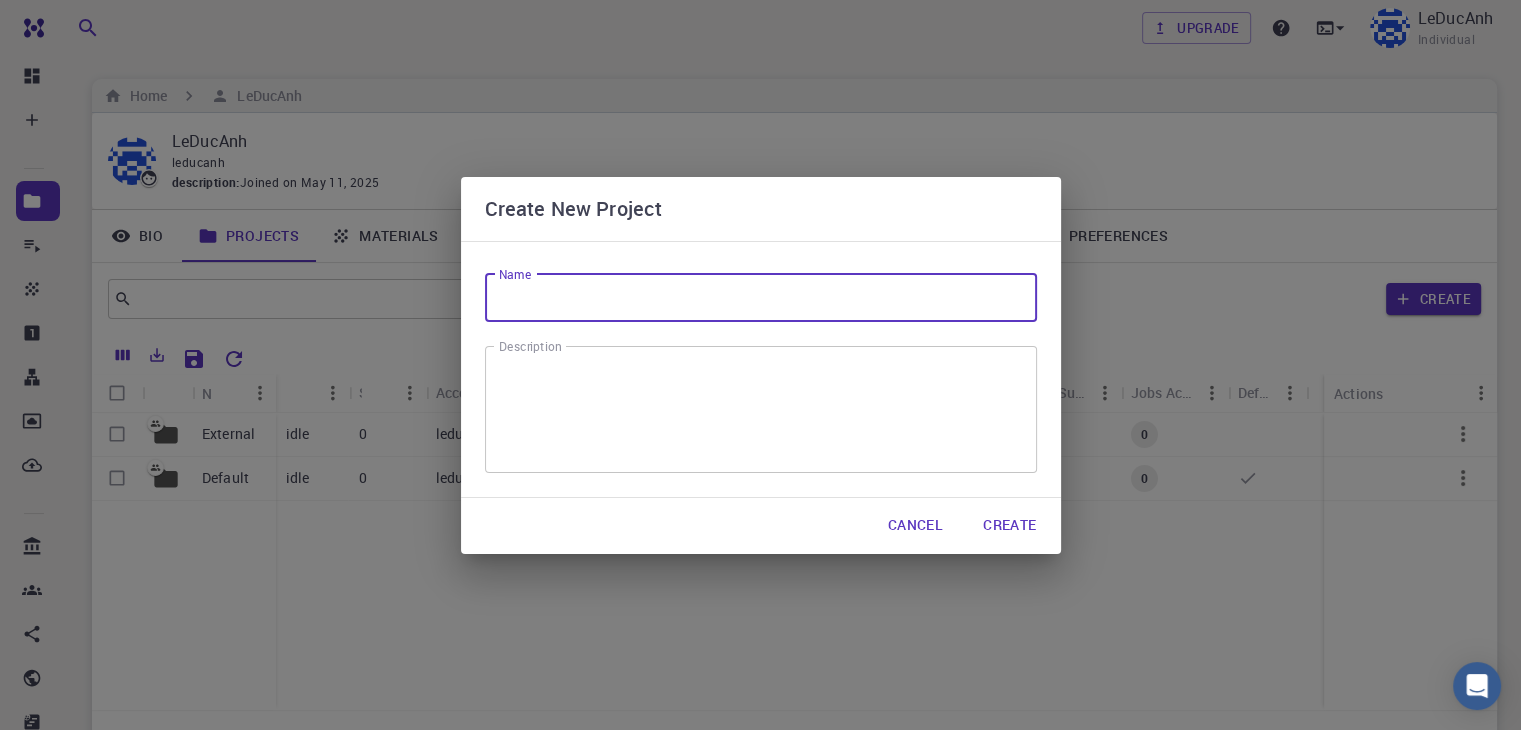 click on "Name" at bounding box center [761, 298] 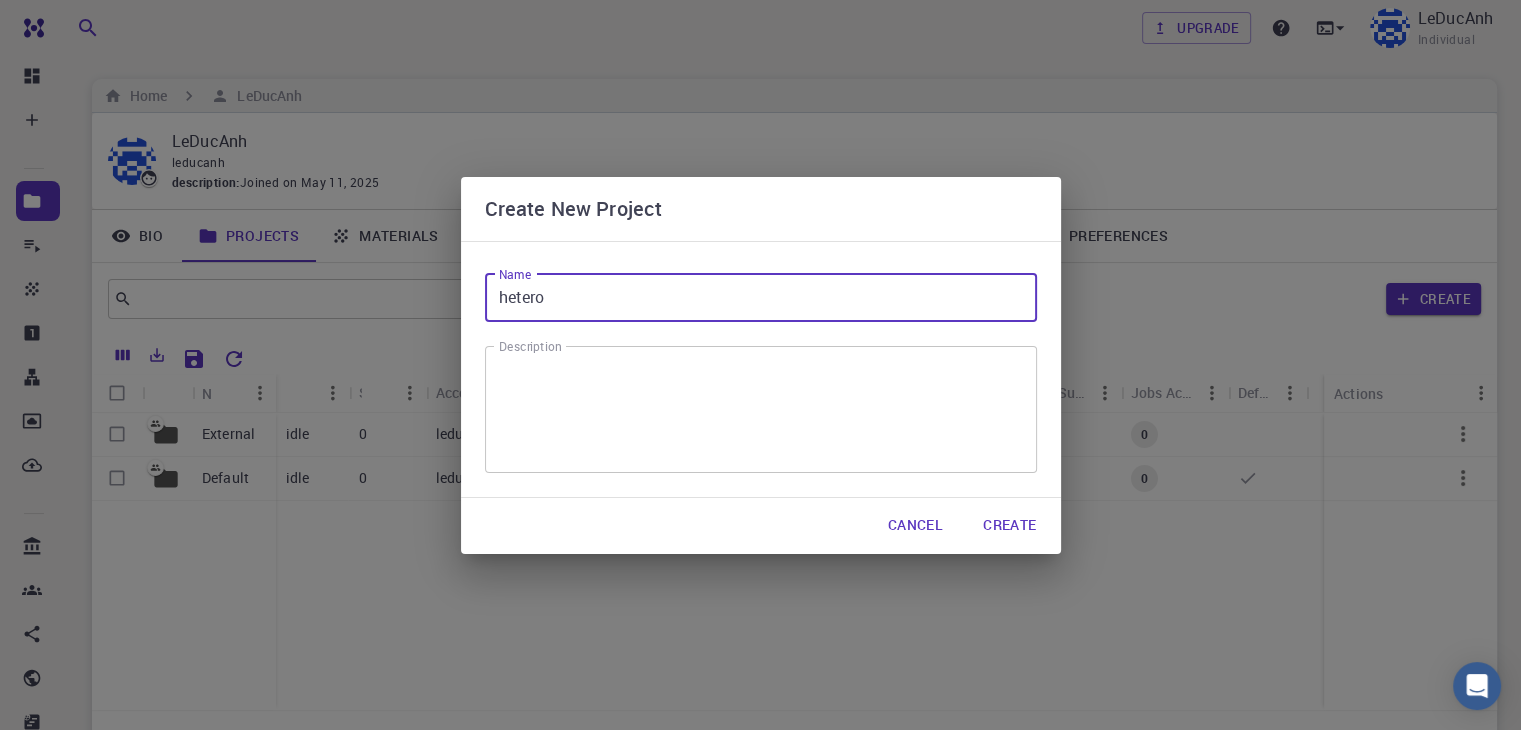 type on "hetero" 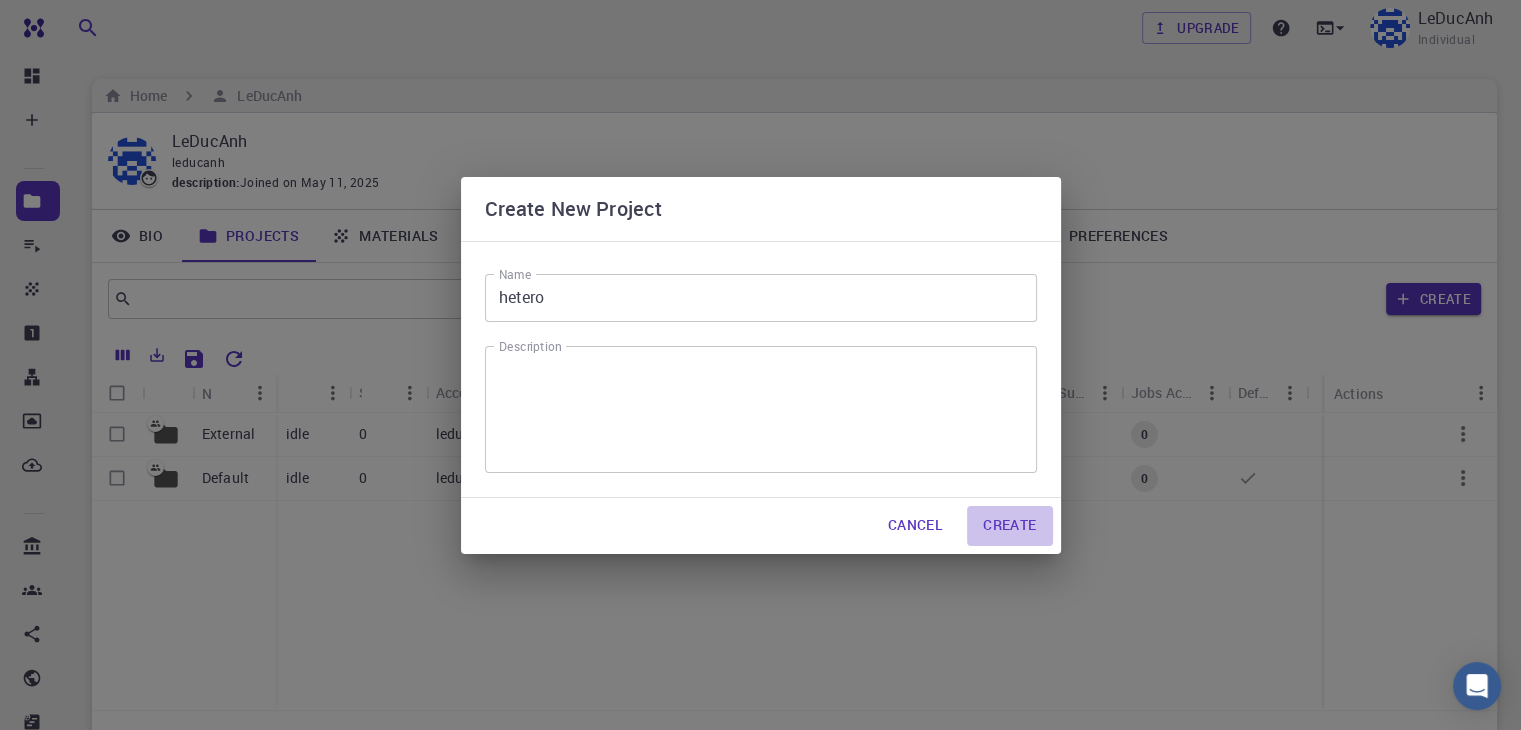 click on "Create" at bounding box center (1009, 526) 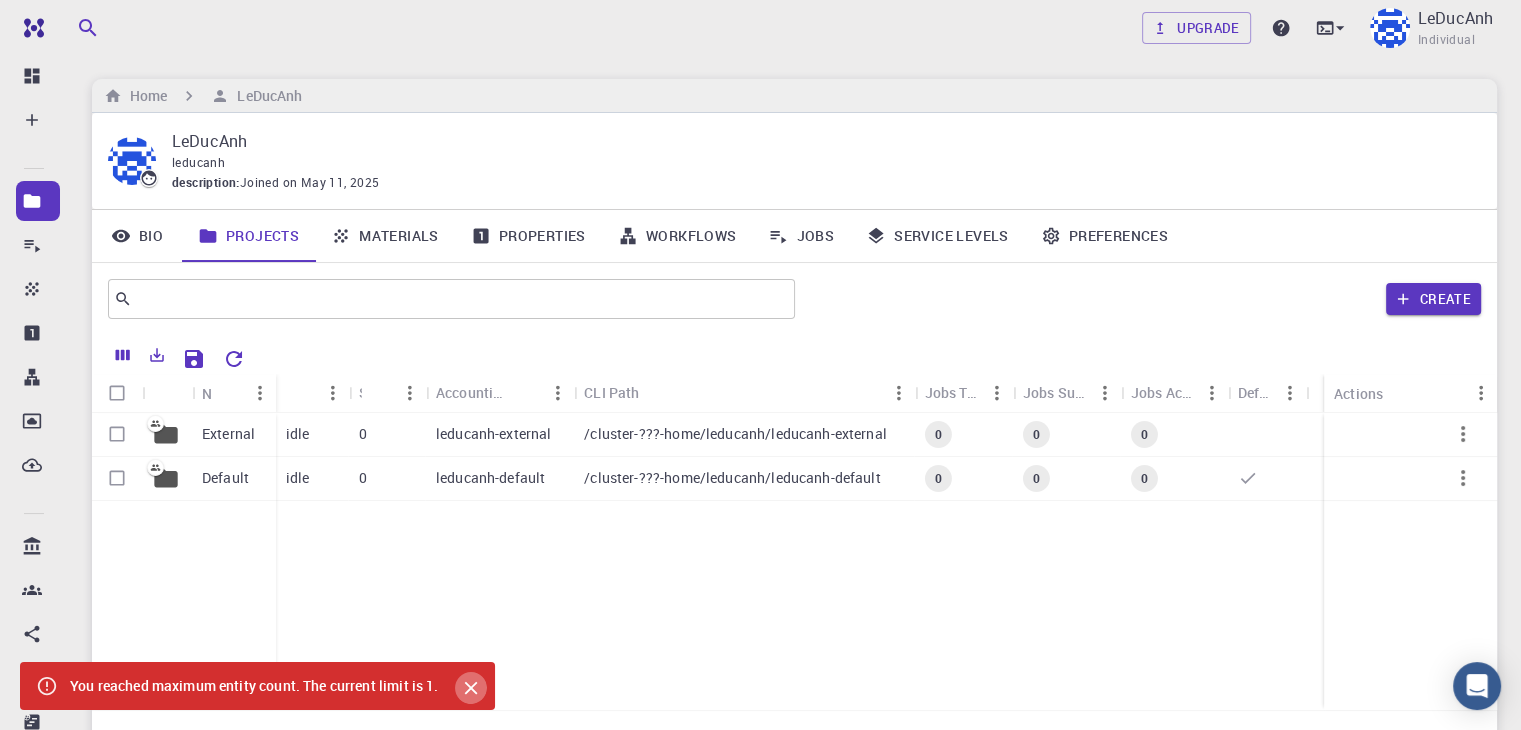 click 